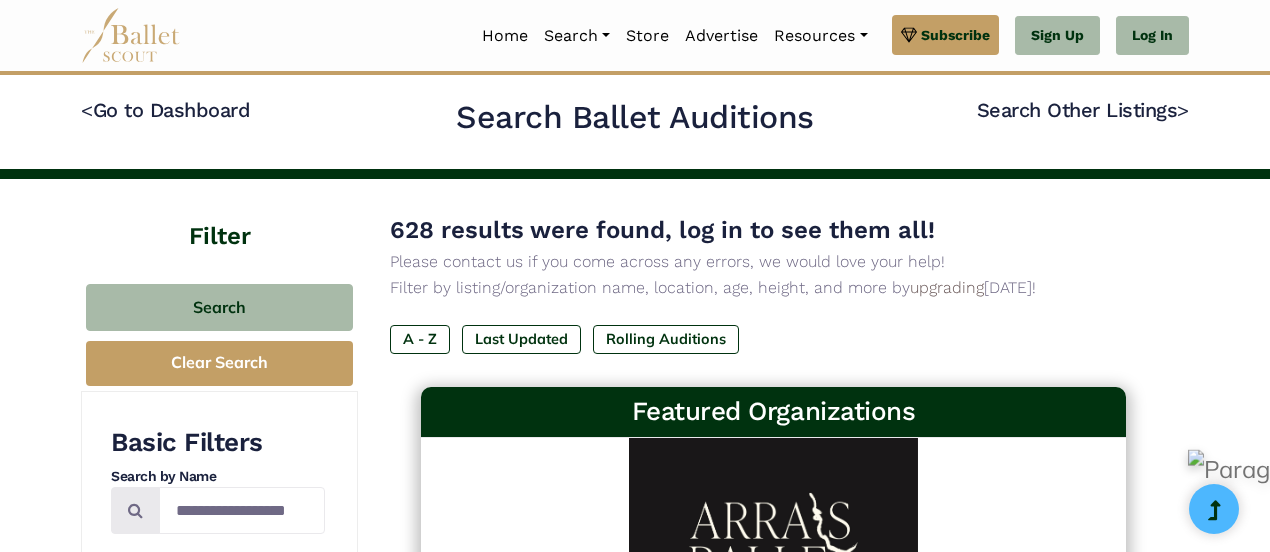scroll, scrollTop: 0, scrollLeft: 0, axis: both 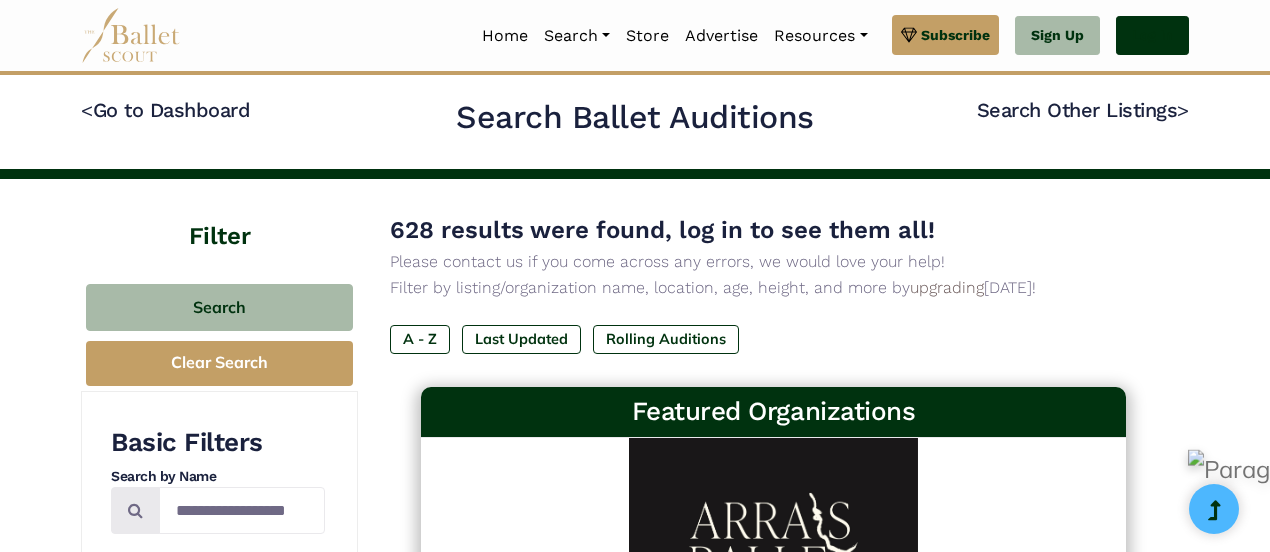 click on "Log In" at bounding box center [1152, 36] 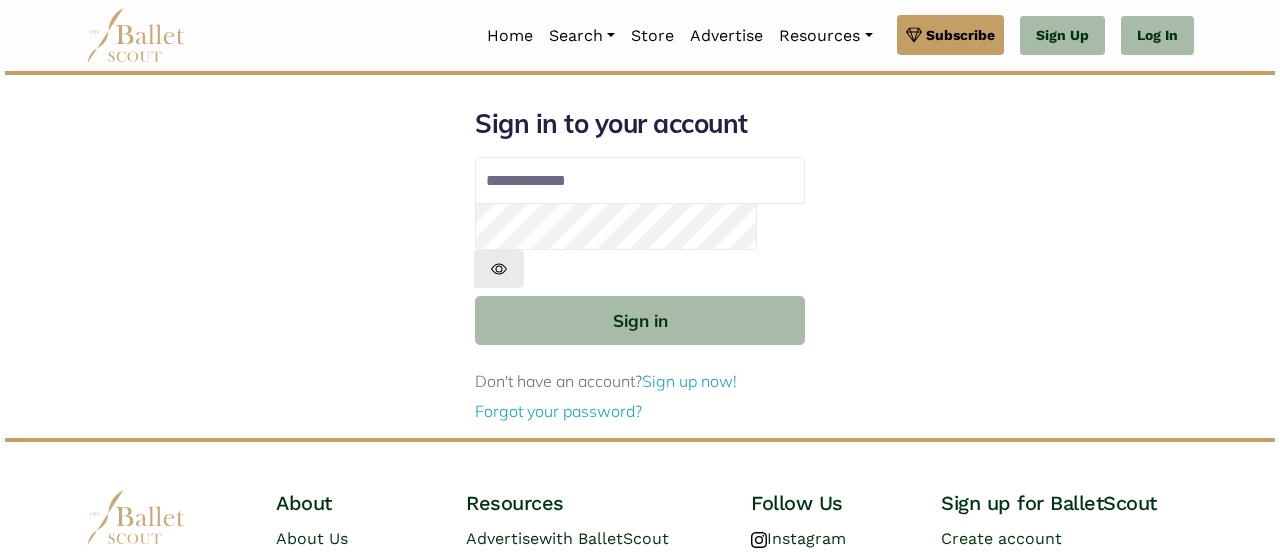 scroll, scrollTop: 0, scrollLeft: 0, axis: both 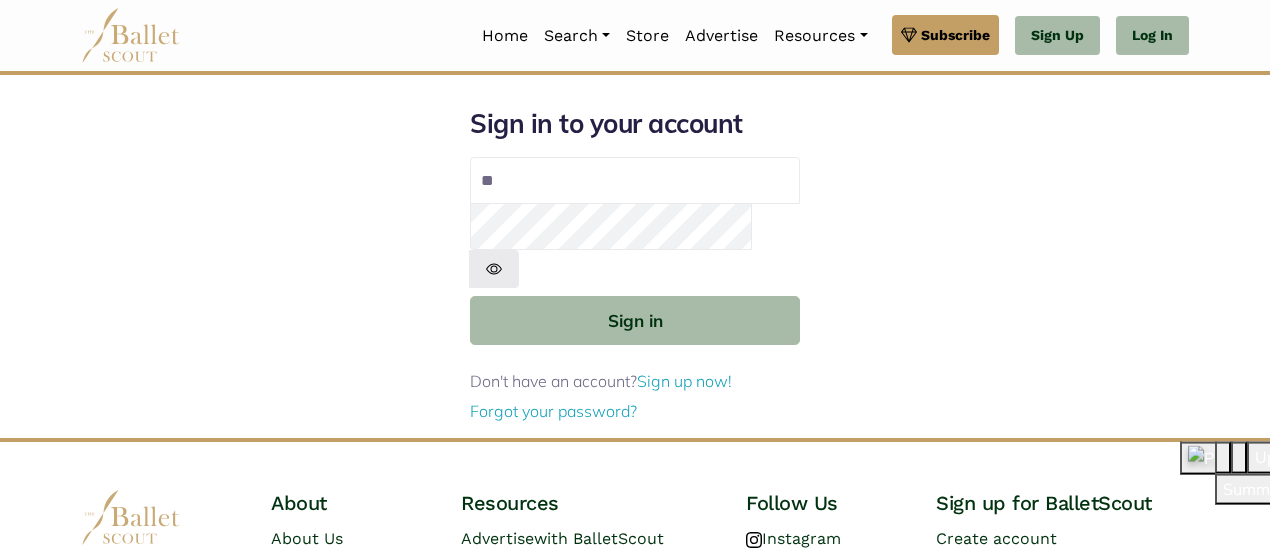type on "**********" 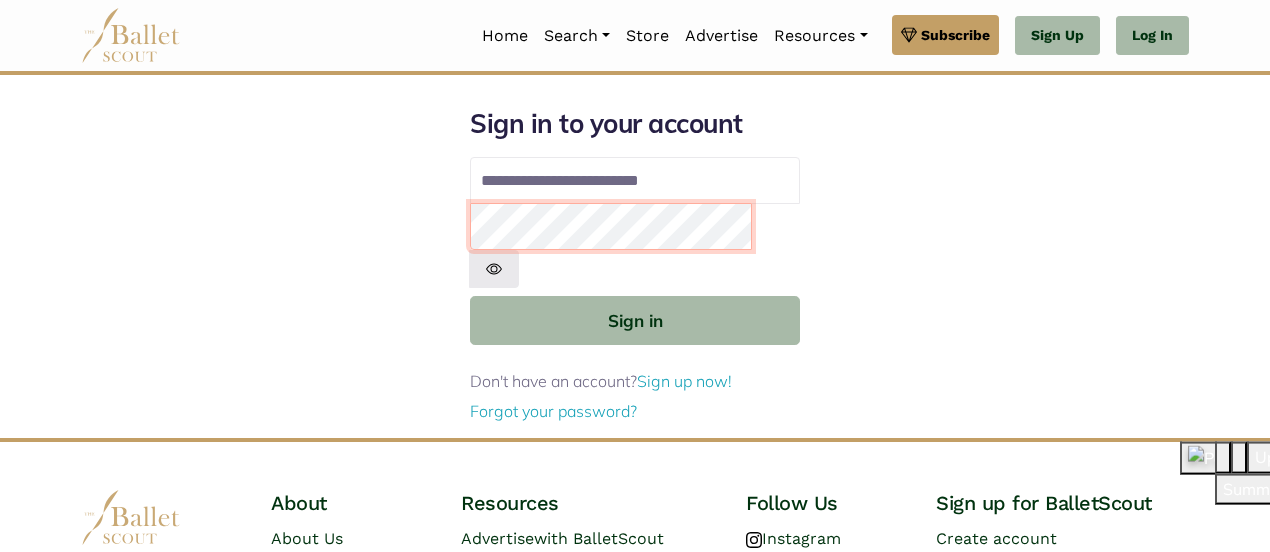 click on "Sign in" at bounding box center [635, 320] 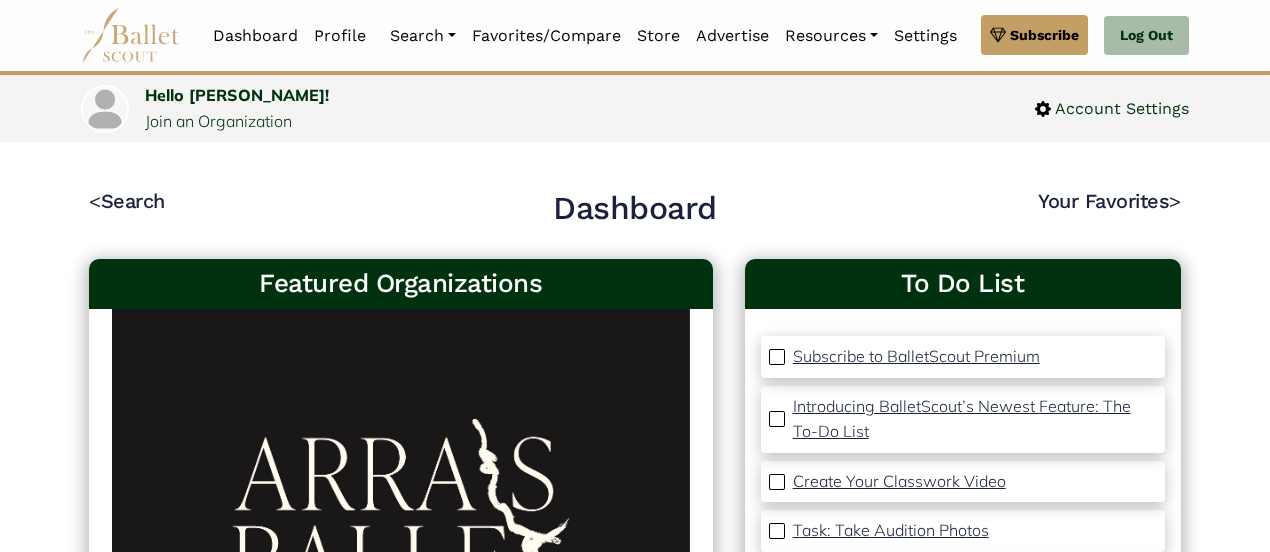 scroll, scrollTop: 0, scrollLeft: 0, axis: both 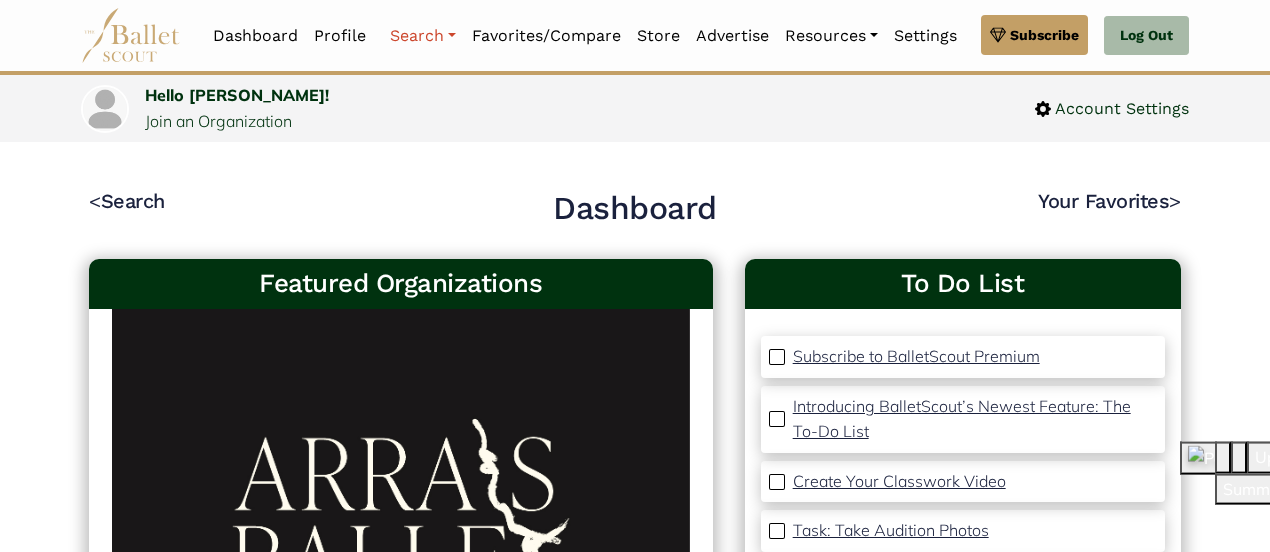 click on "Search" at bounding box center (423, 36) 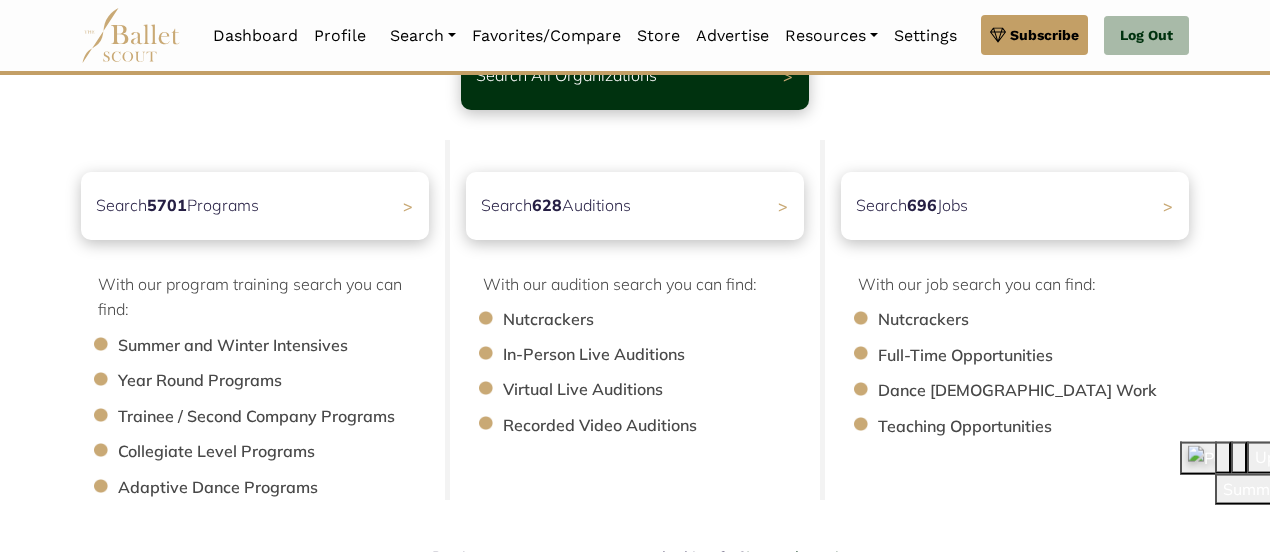 scroll, scrollTop: 187, scrollLeft: 0, axis: vertical 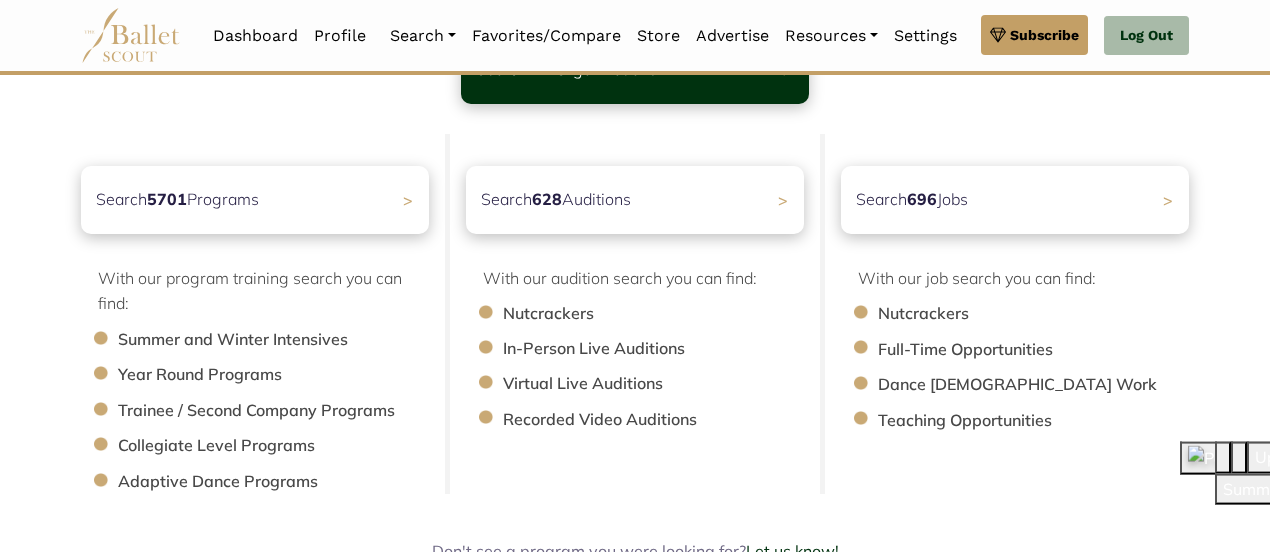 click on "Search  696  Jobs   >" at bounding box center [1015, 200] 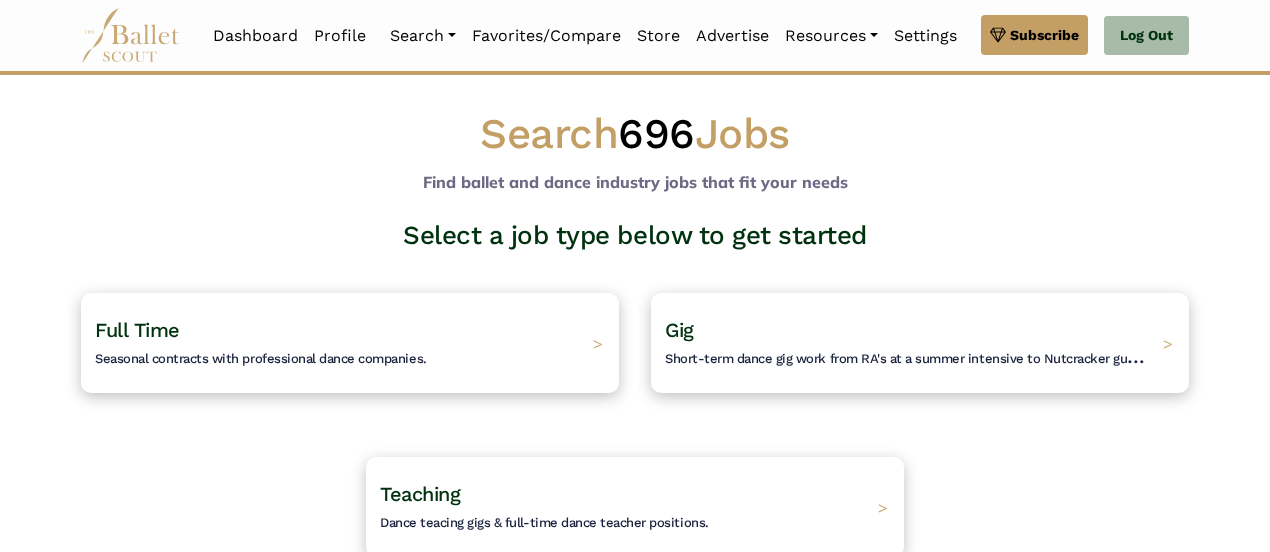 scroll, scrollTop: 0, scrollLeft: 0, axis: both 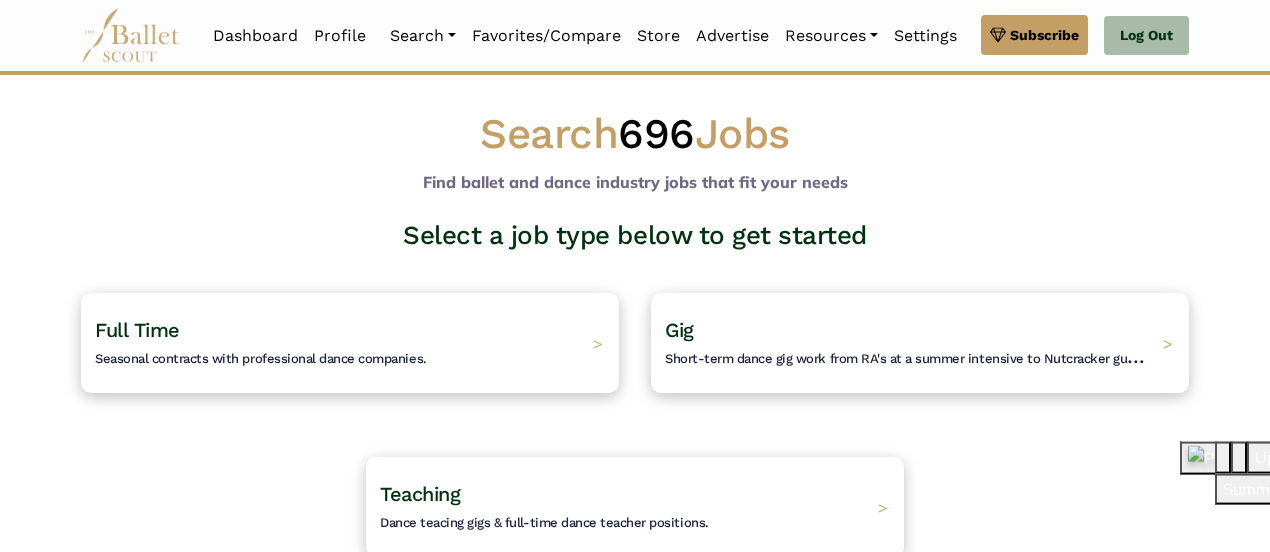 click on "Gig Short-term dance gig
work from RA's at a summer intensive to Nutcracker guestings." at bounding box center [909, 343] 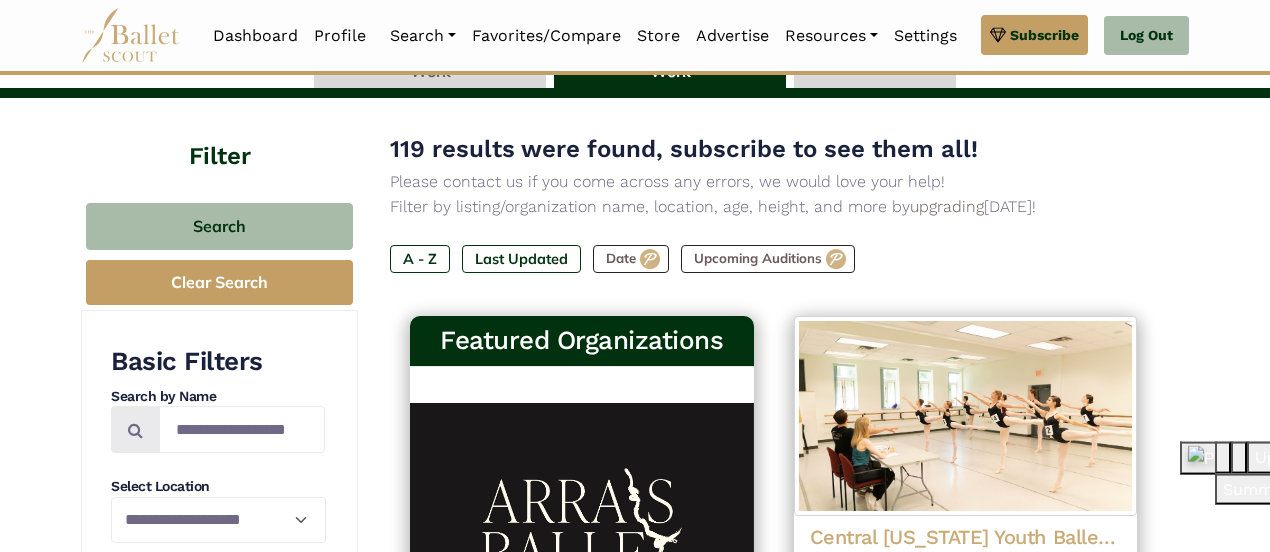 scroll, scrollTop: 176, scrollLeft: 0, axis: vertical 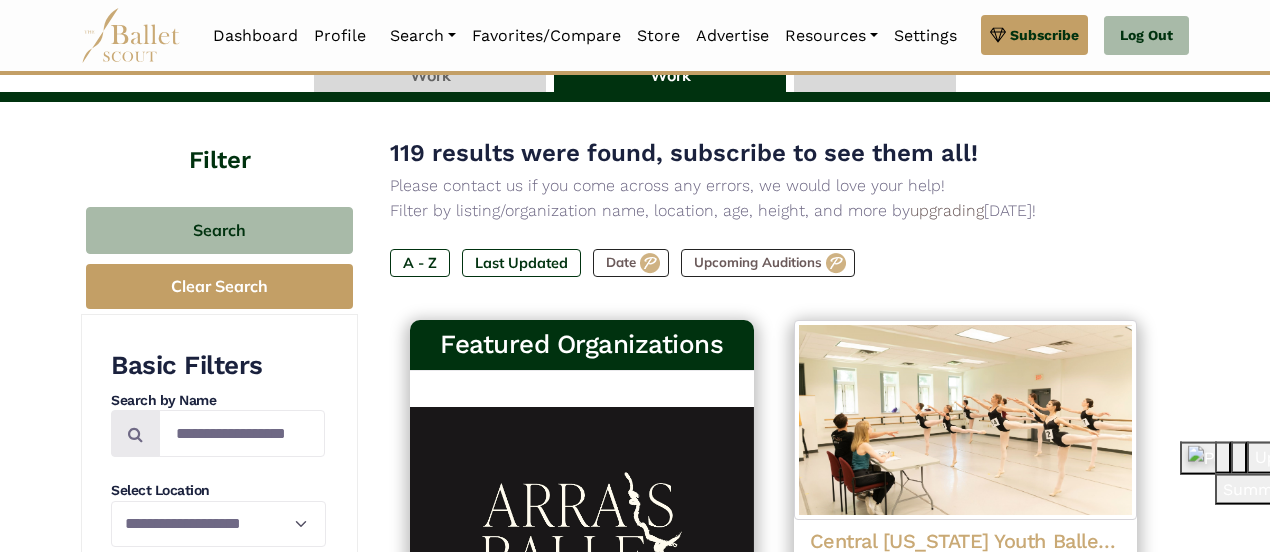click on "Last Updated" at bounding box center [521, 263] 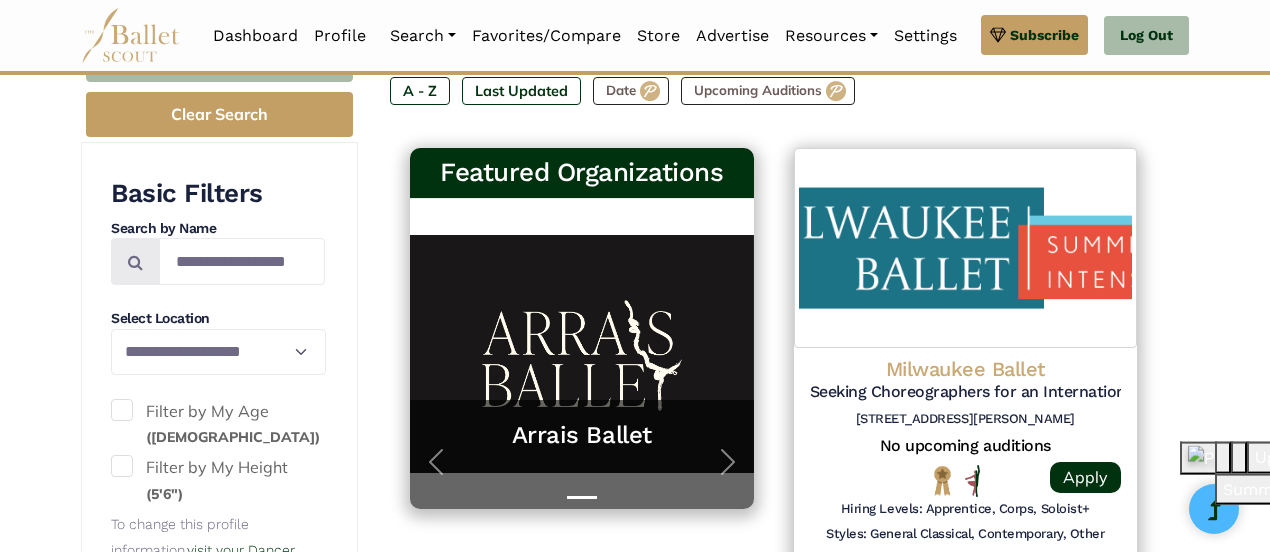 scroll, scrollTop: 0, scrollLeft: 0, axis: both 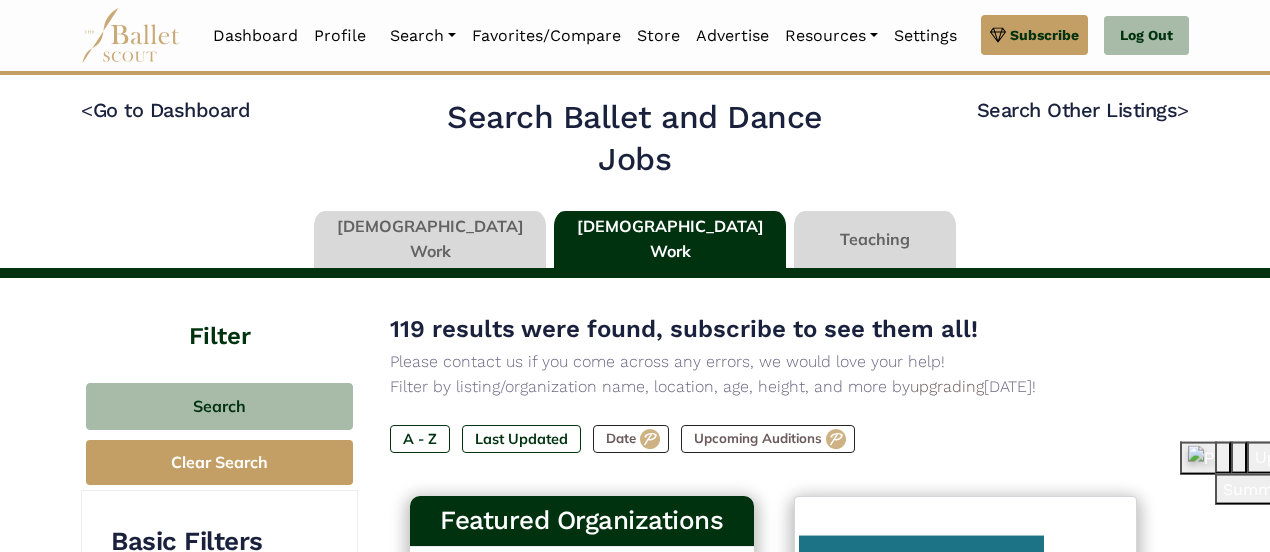 click at bounding box center (430, 239) 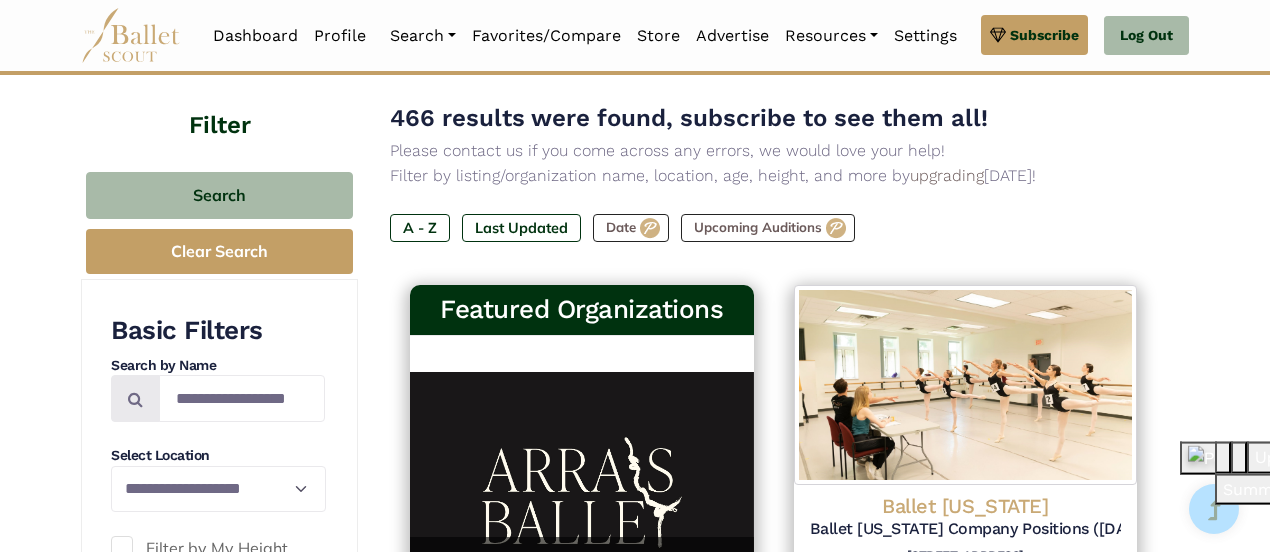 scroll, scrollTop: 212, scrollLeft: 0, axis: vertical 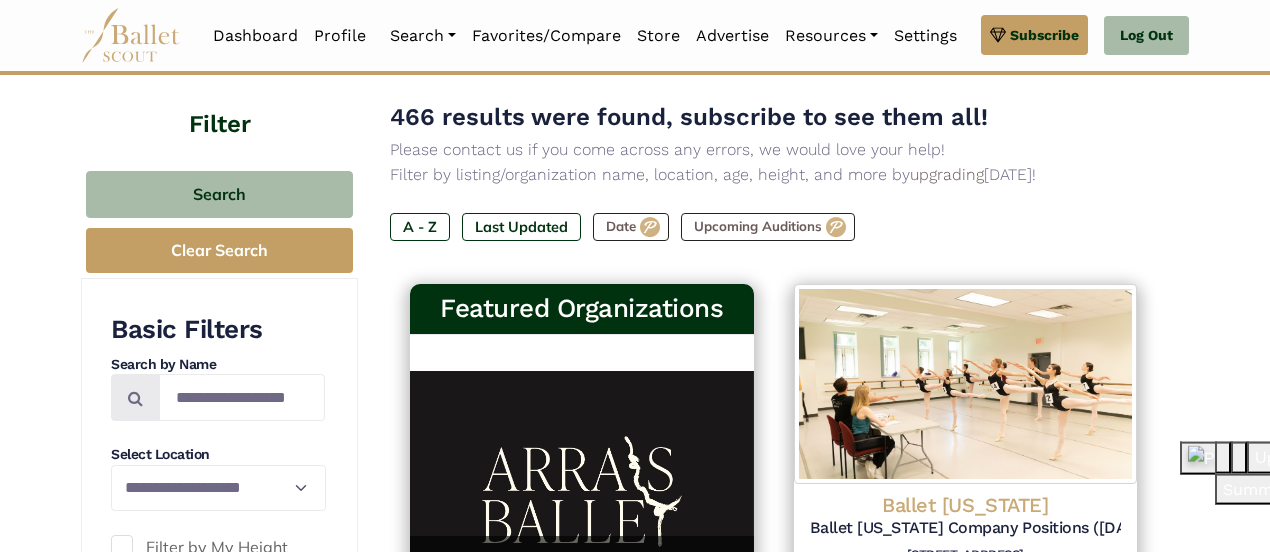 click on "Last Updated" at bounding box center (521, 227) 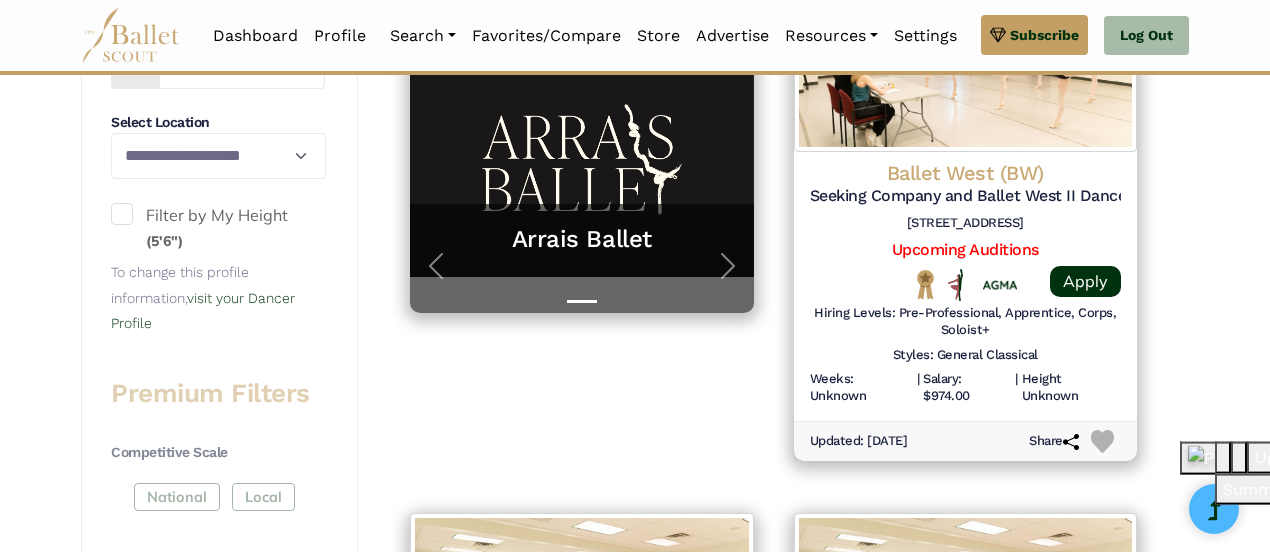 scroll, scrollTop: 535, scrollLeft: 0, axis: vertical 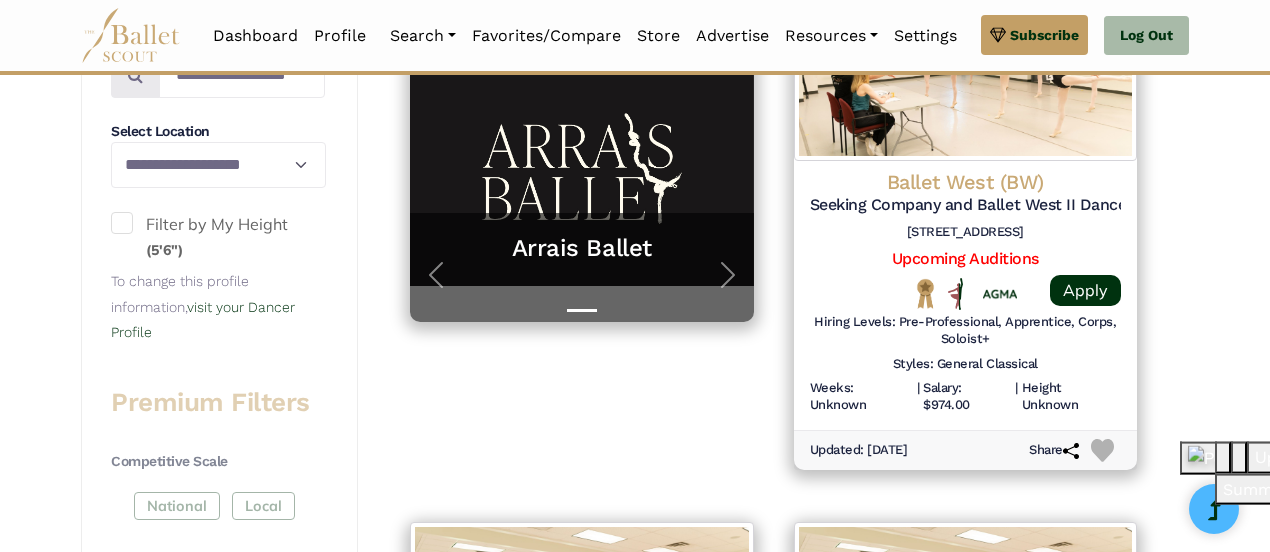 click on "Ballet West (BW)" at bounding box center [966, 182] 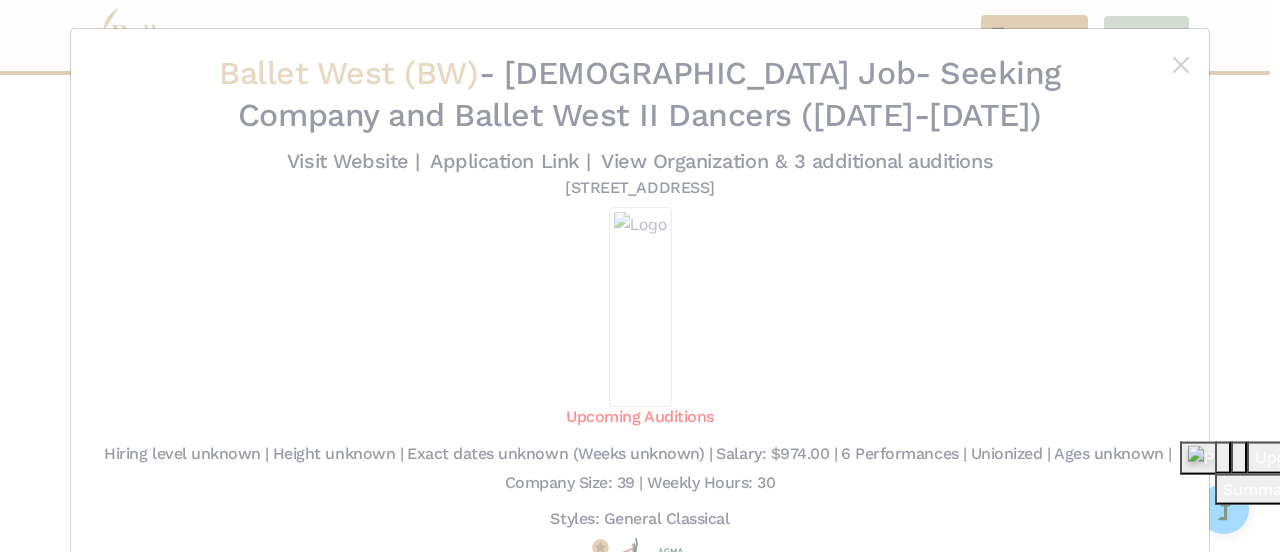 click on "Ballet West (BW)
-
[DEMOGRAPHIC_DATA] Job
- Seeking Company and Ballet West II Dancers ([DATE]-[DATE])" at bounding box center (640, 94) 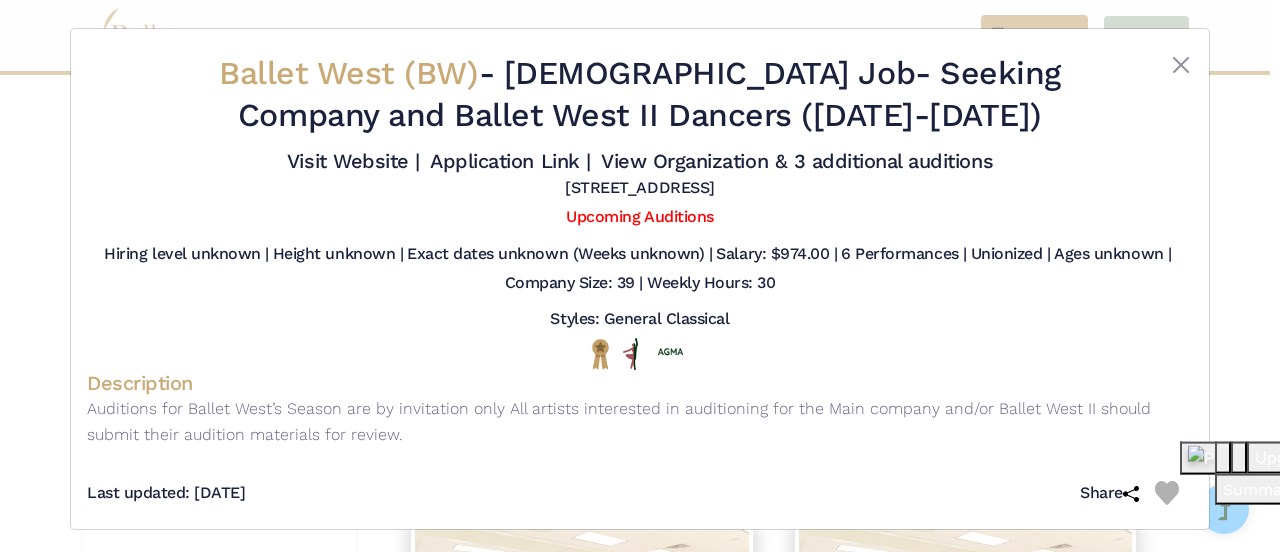 click on "Visit Website |" at bounding box center [353, 161] 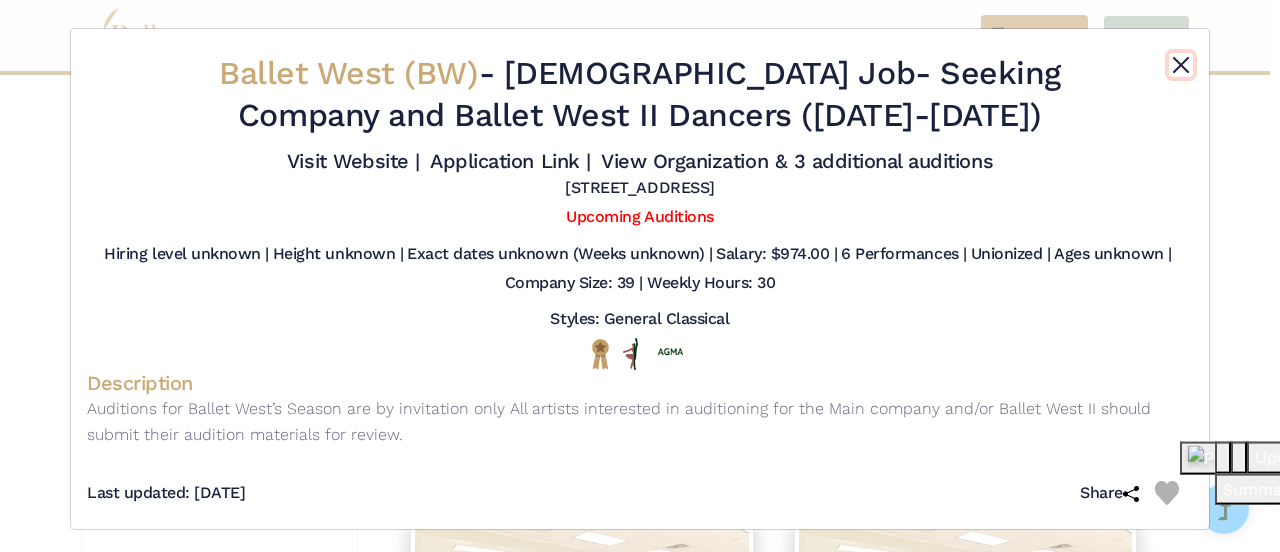 click at bounding box center [1181, 65] 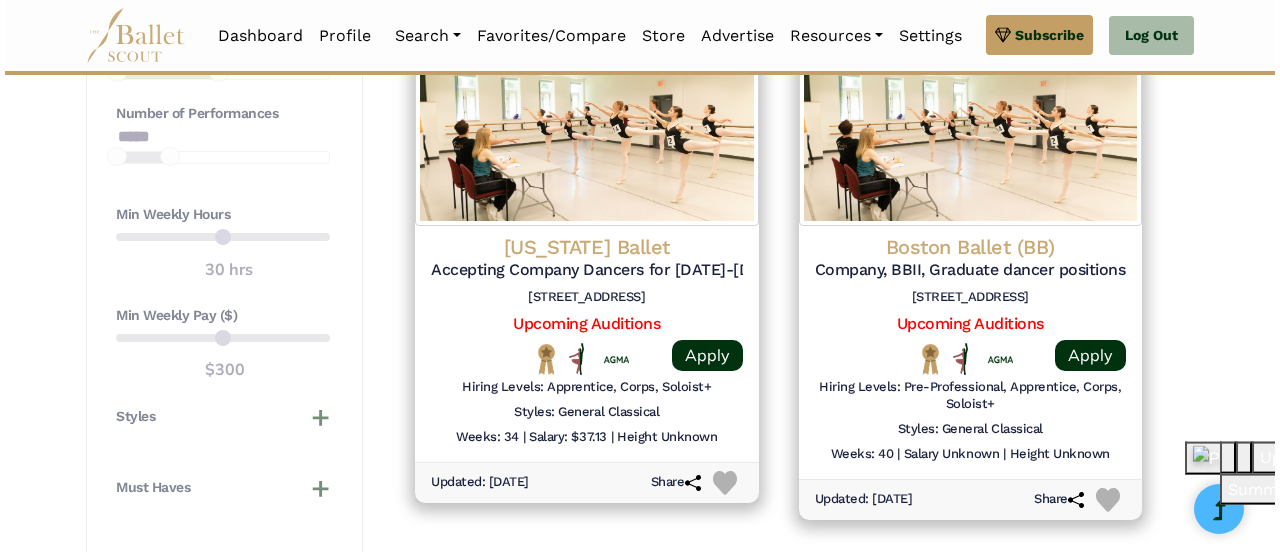 scroll, scrollTop: 1578, scrollLeft: 0, axis: vertical 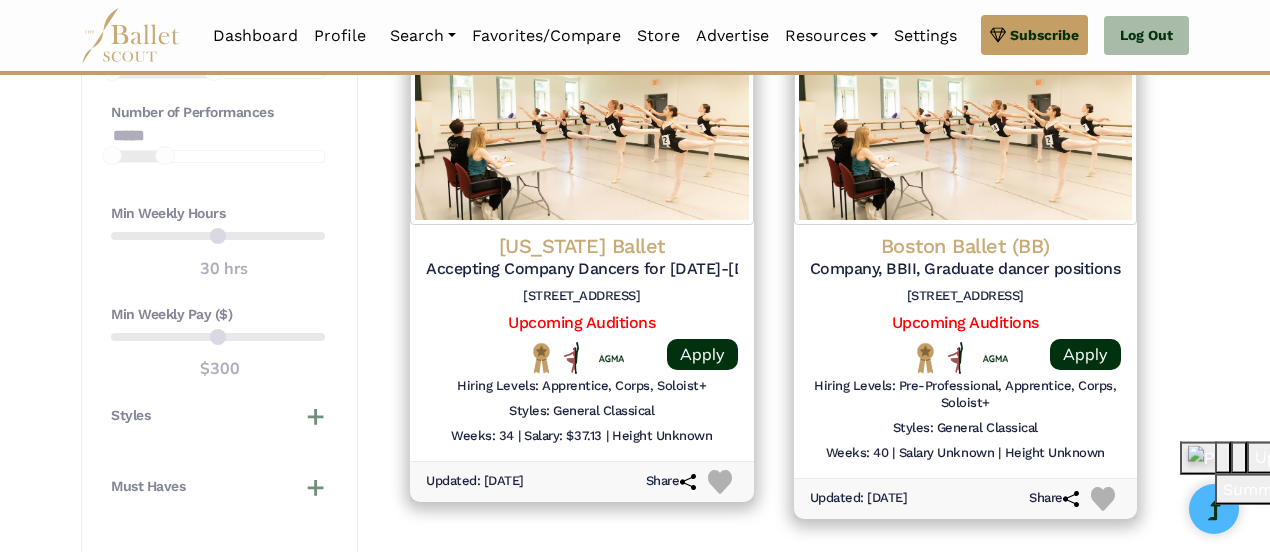 click on "Colorado Ballet
Accepting Company Dancers for 2025-2026 Season
1075 Santa Fe Dr, Denver, CO 80204
Upcoming Auditions
Apply |" at bounding box center (582, 342) 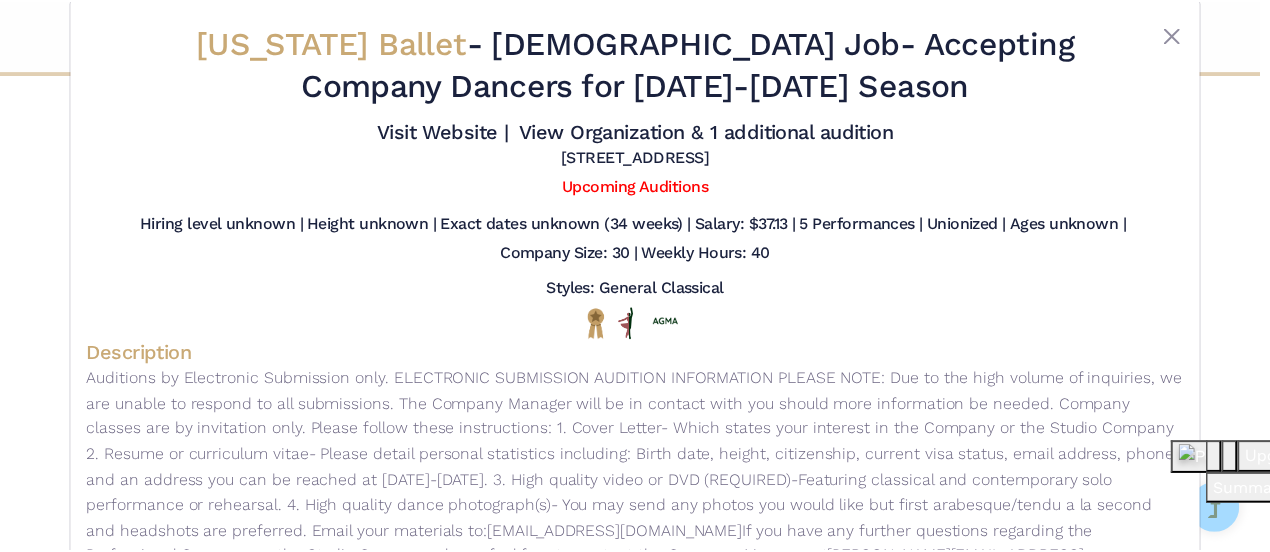 scroll, scrollTop: 35, scrollLeft: 0, axis: vertical 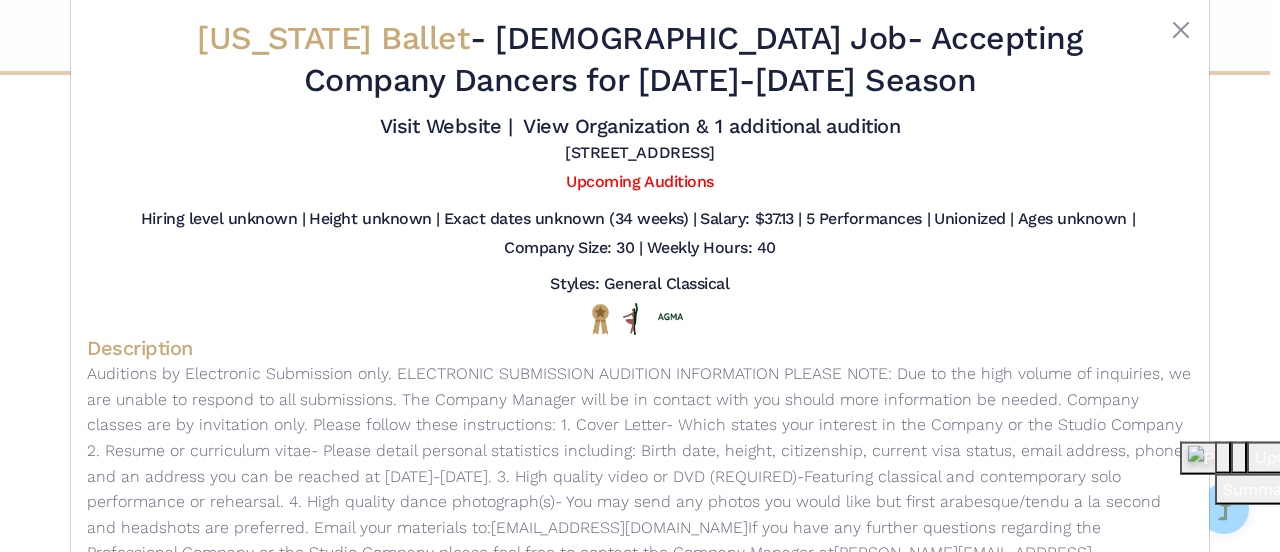 click on "Visit Website |" at bounding box center [446, 126] 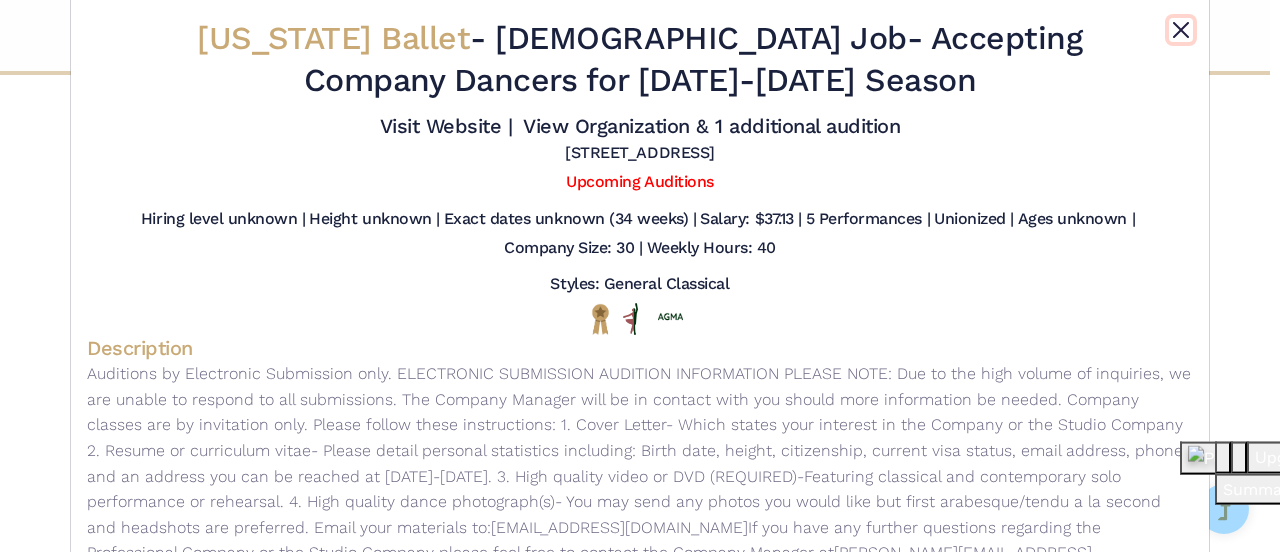 click at bounding box center (1181, 30) 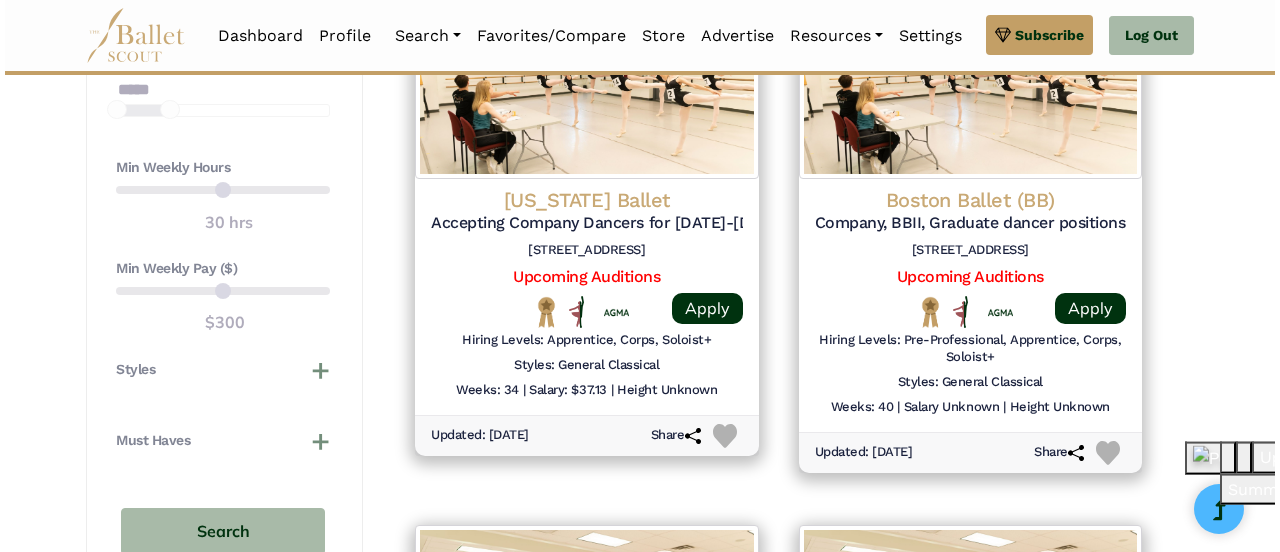 scroll, scrollTop: 1628, scrollLeft: 0, axis: vertical 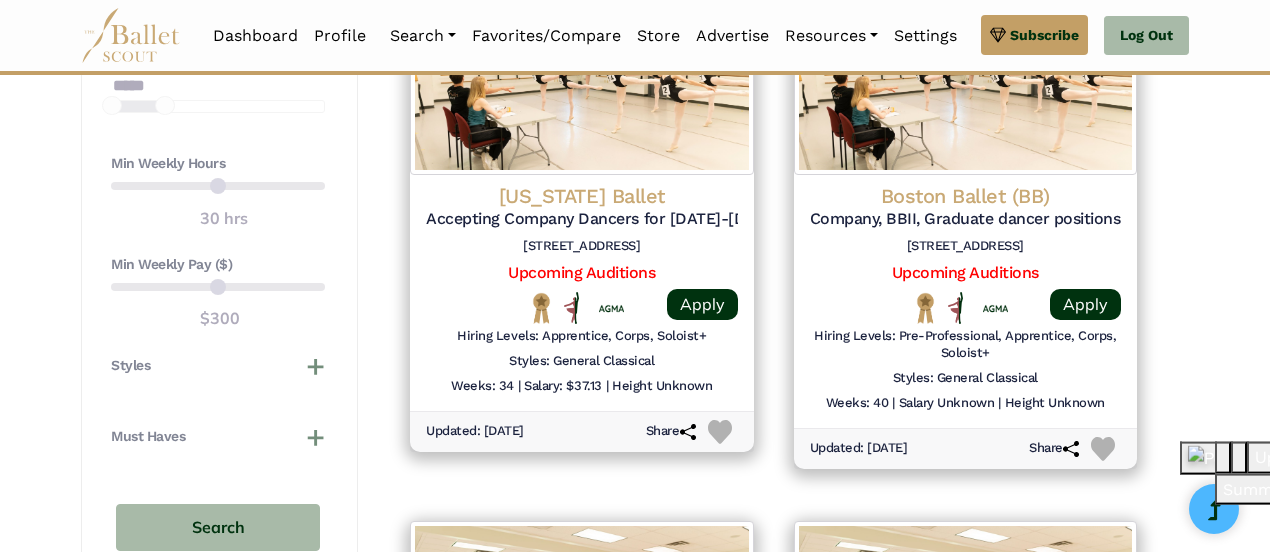 click on "Boston Ballet (BB)" at bounding box center [966, -911] 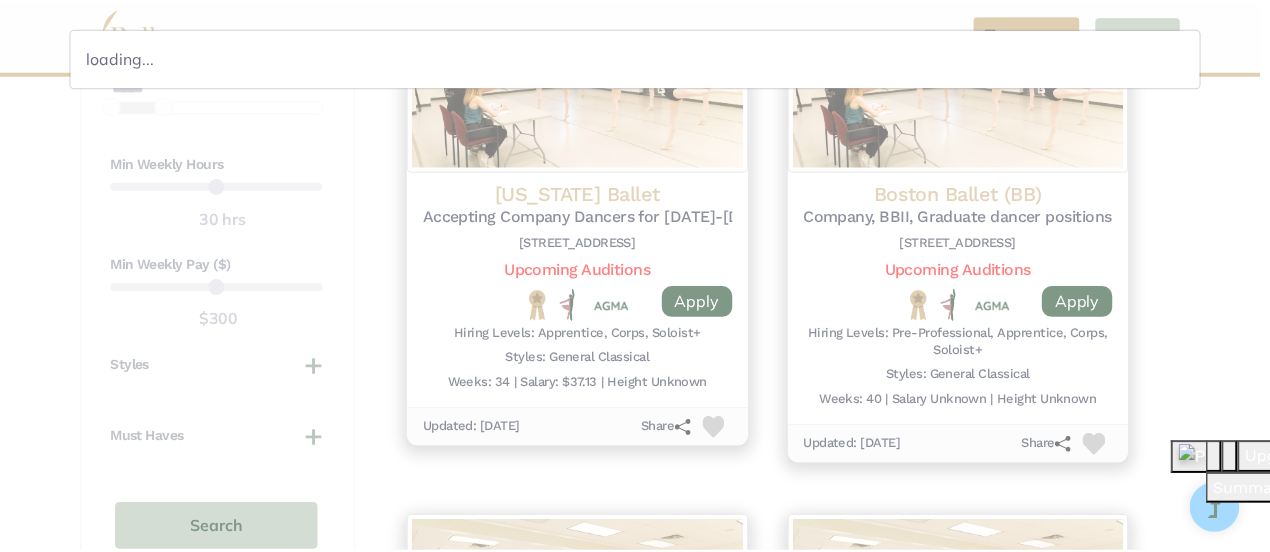 scroll, scrollTop: 0, scrollLeft: 0, axis: both 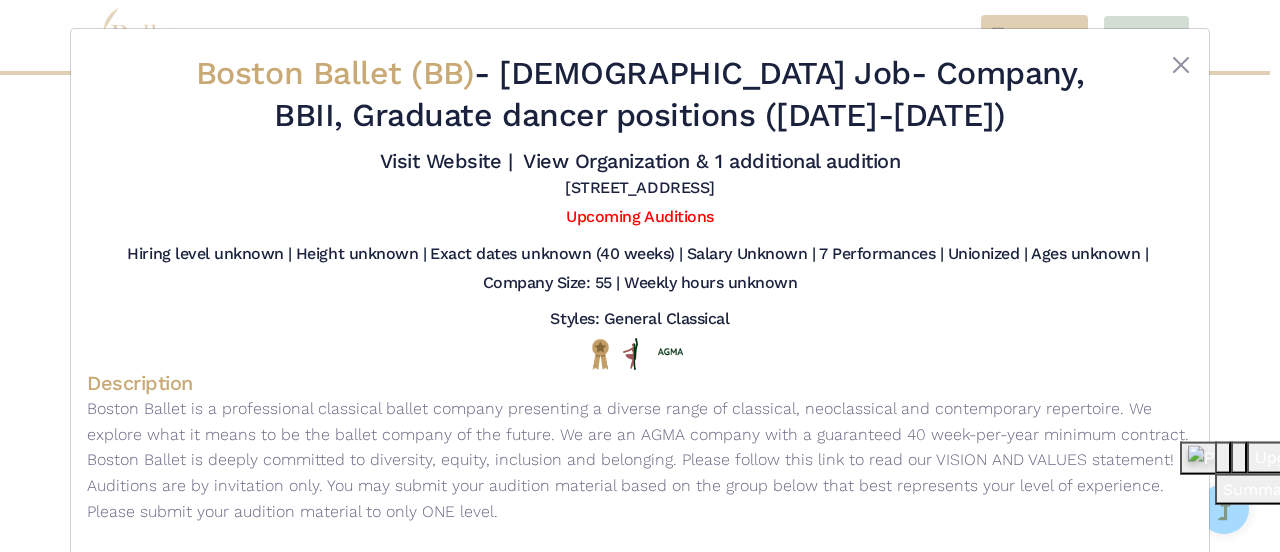 click on "Visit Website |" at bounding box center [446, 161] 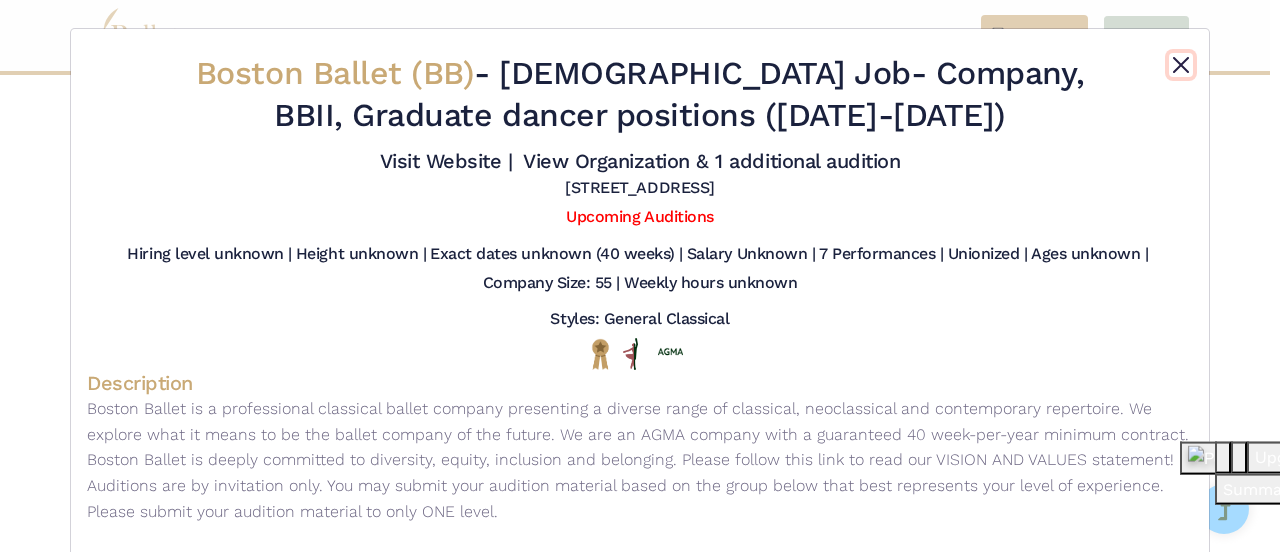 click at bounding box center [1181, 65] 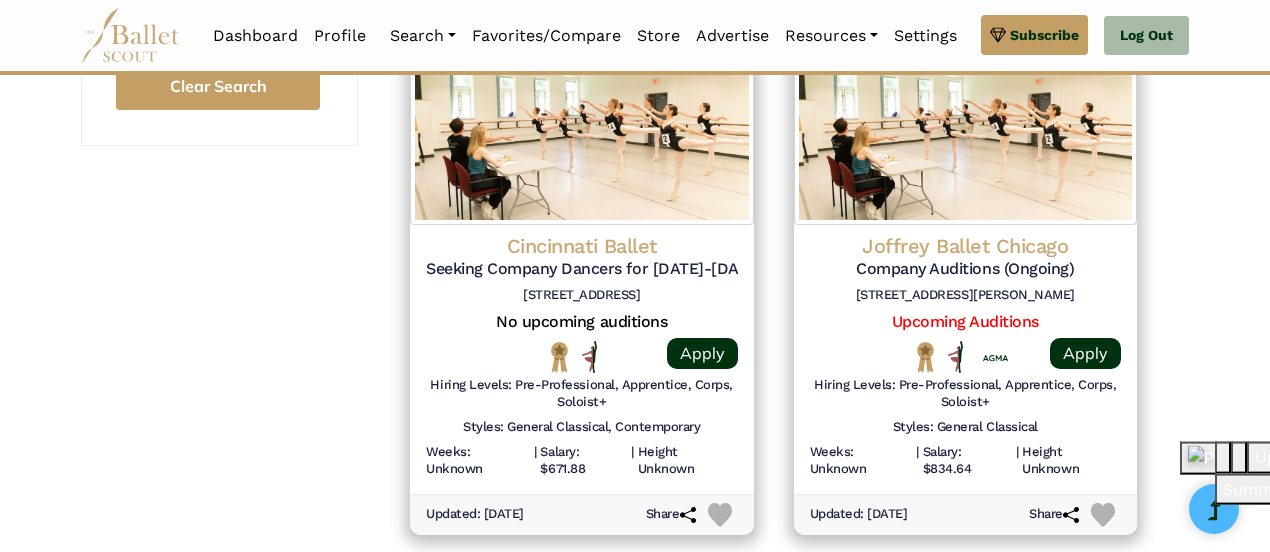 scroll, scrollTop: 2126, scrollLeft: 0, axis: vertical 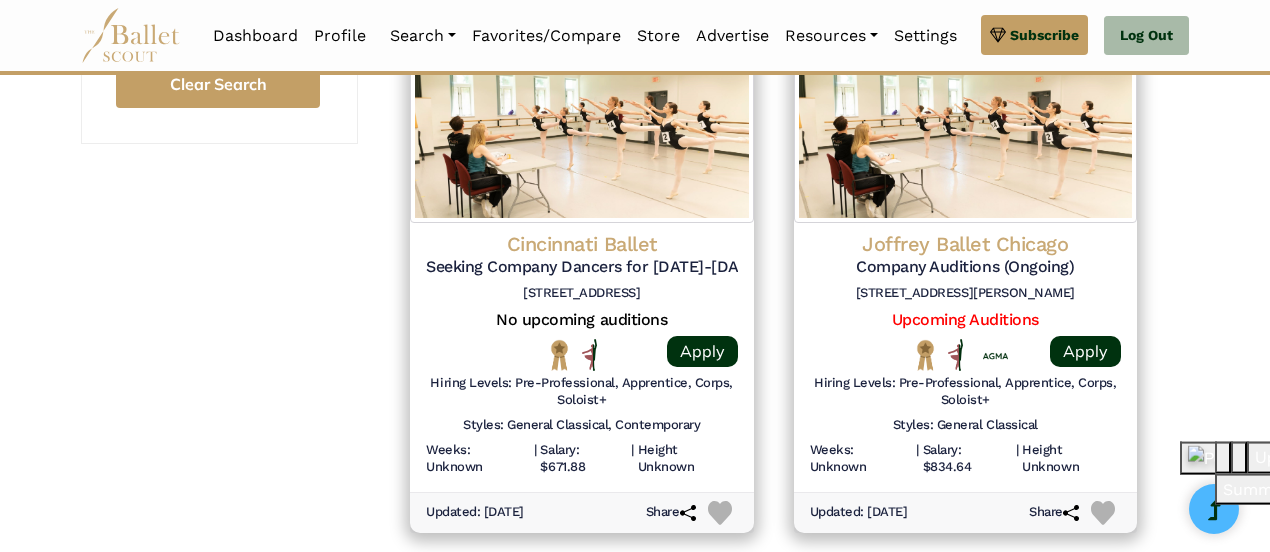 click on "Cincinnati Ballet" at bounding box center [966, -1409] 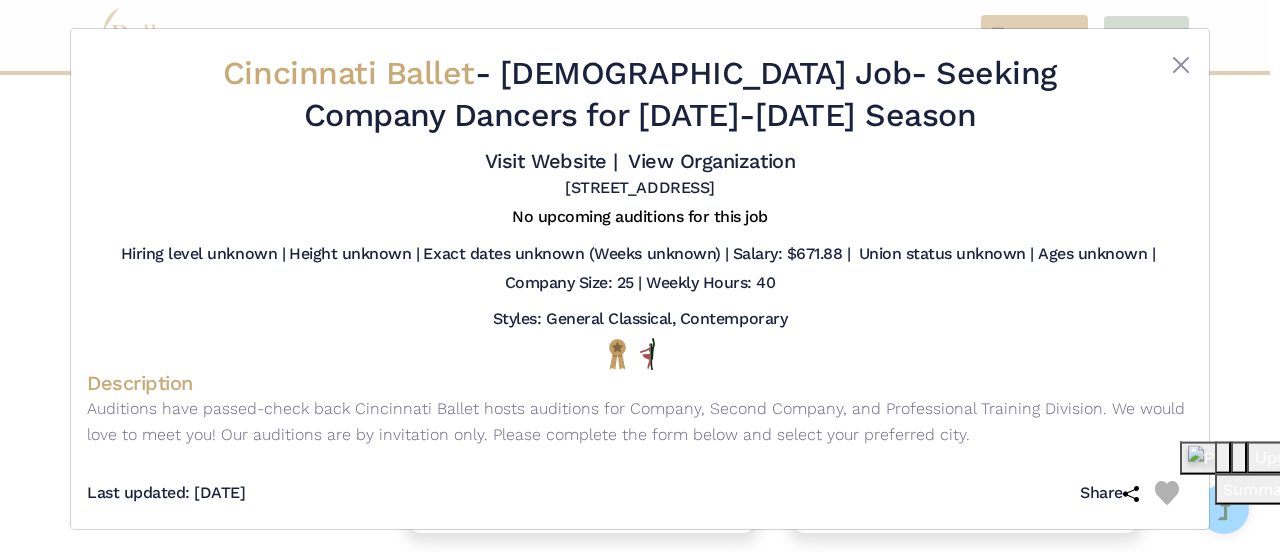 click on "Cincinnati Ballet
-
Full Time Job
- Seeking Company Dancers for 2025-2026 Season" at bounding box center [640, 98] 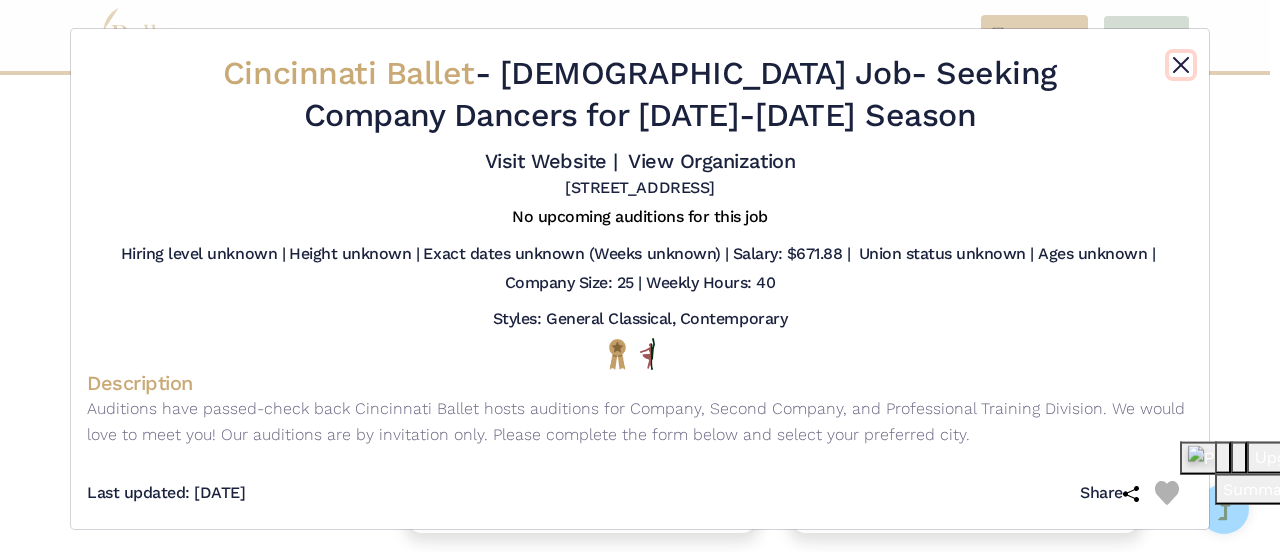 click at bounding box center (1181, 65) 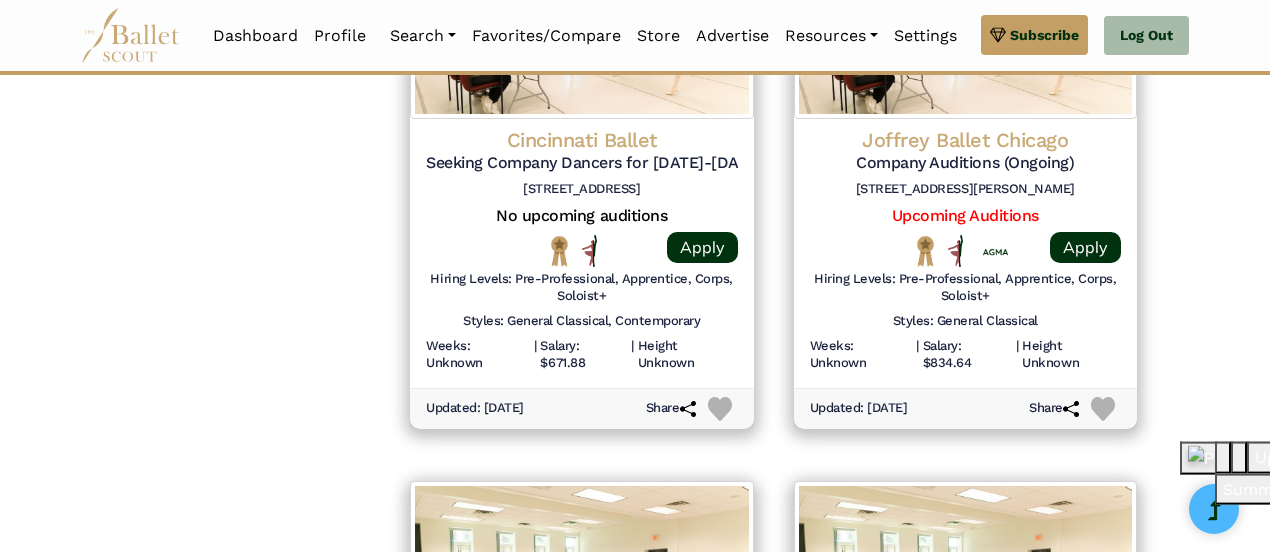 scroll, scrollTop: 2242, scrollLeft: 0, axis: vertical 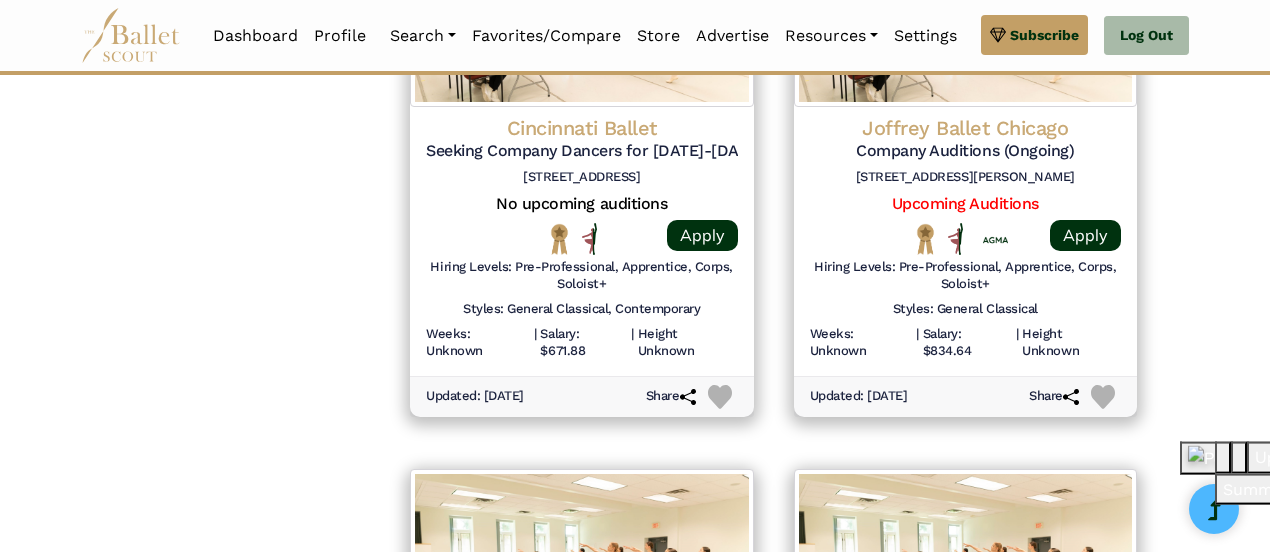 click on "Joffrey Ballet Chicago" at bounding box center (966, -1525) 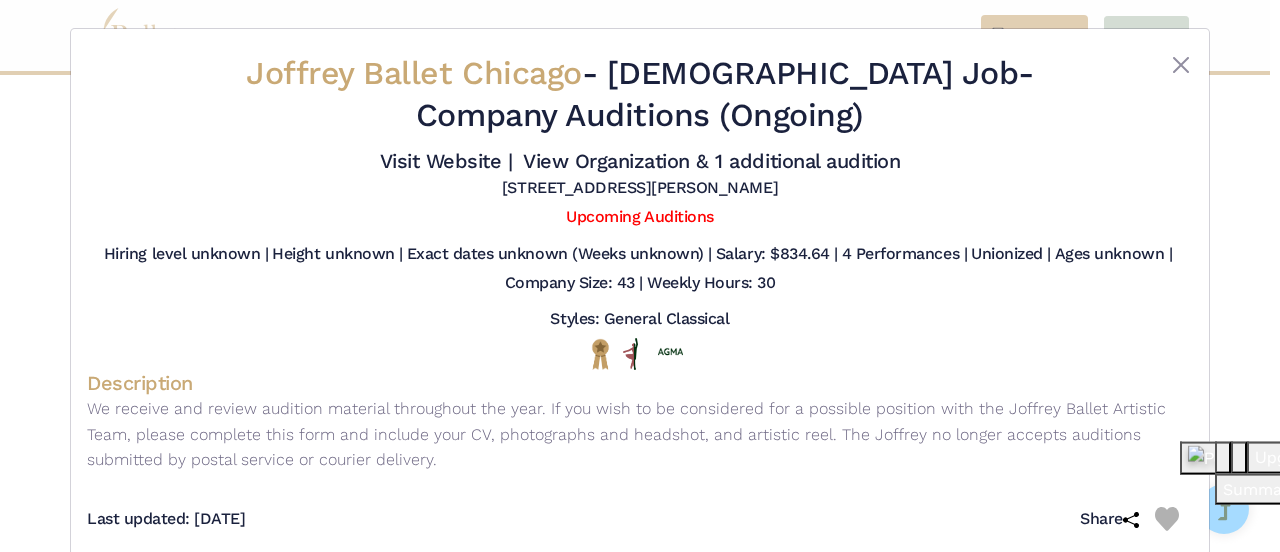 click on "Visit Website |" at bounding box center [446, 161] 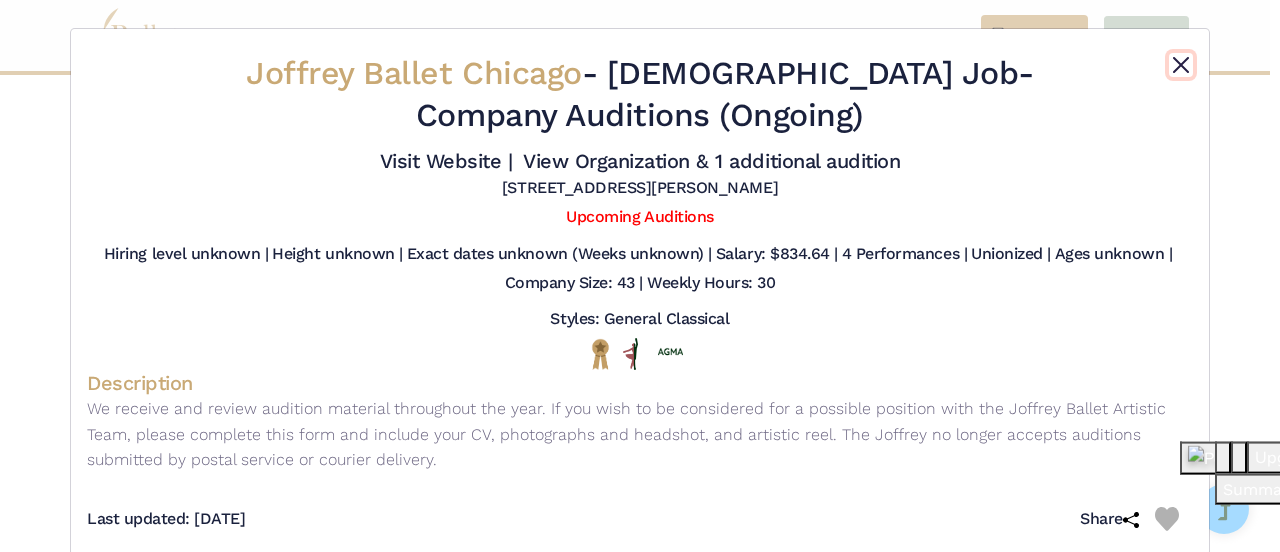 click at bounding box center (1181, 65) 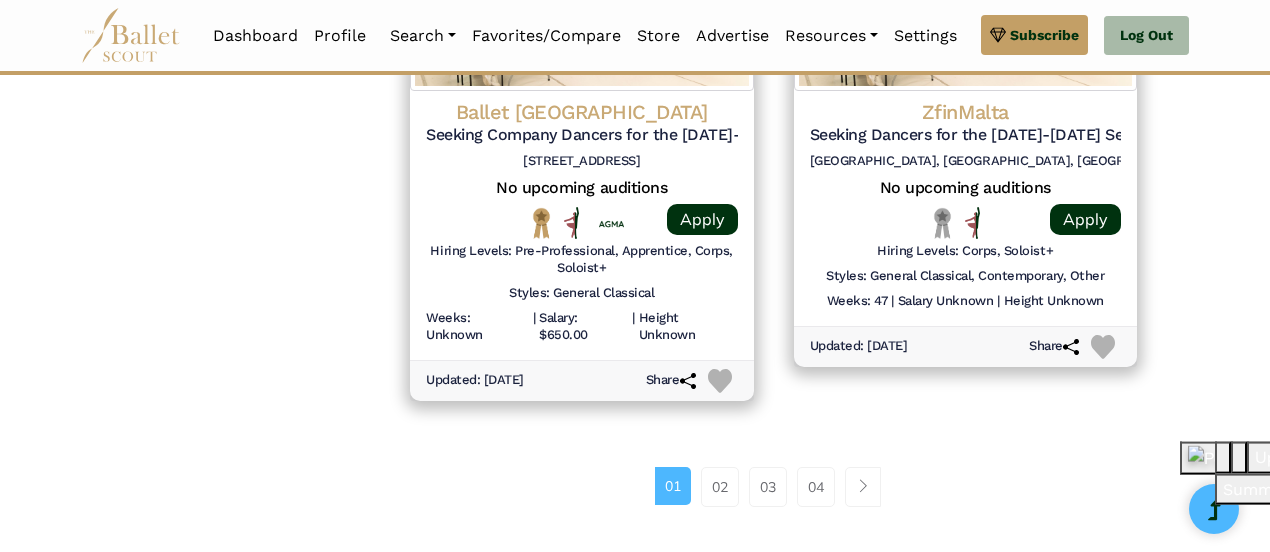 scroll, scrollTop: 2821, scrollLeft: 0, axis: vertical 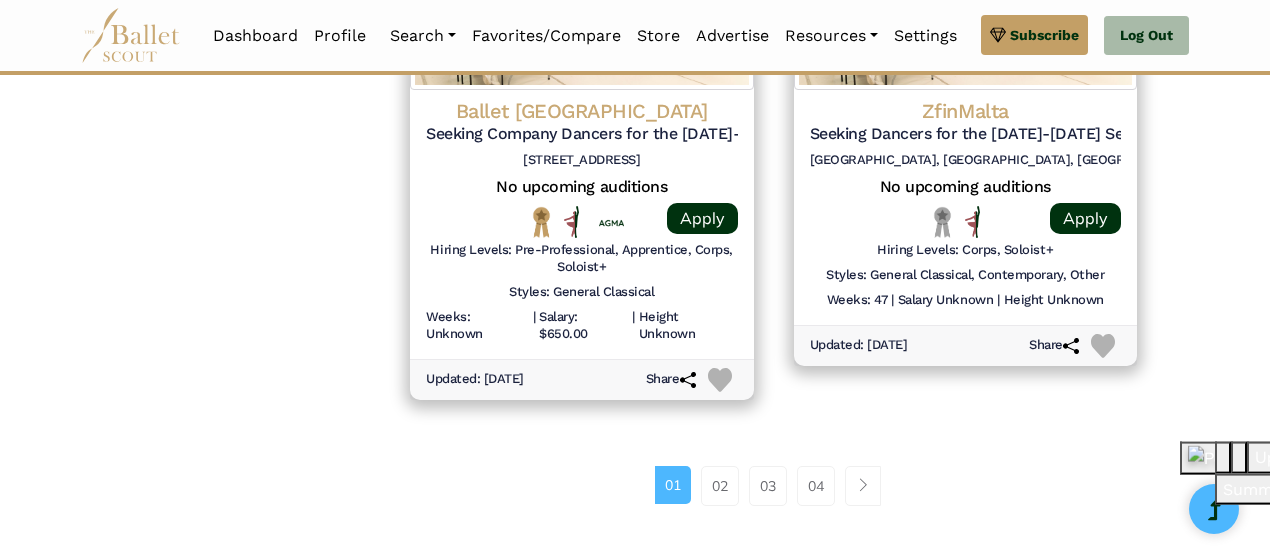 click on "02" at bounding box center [720, 486] 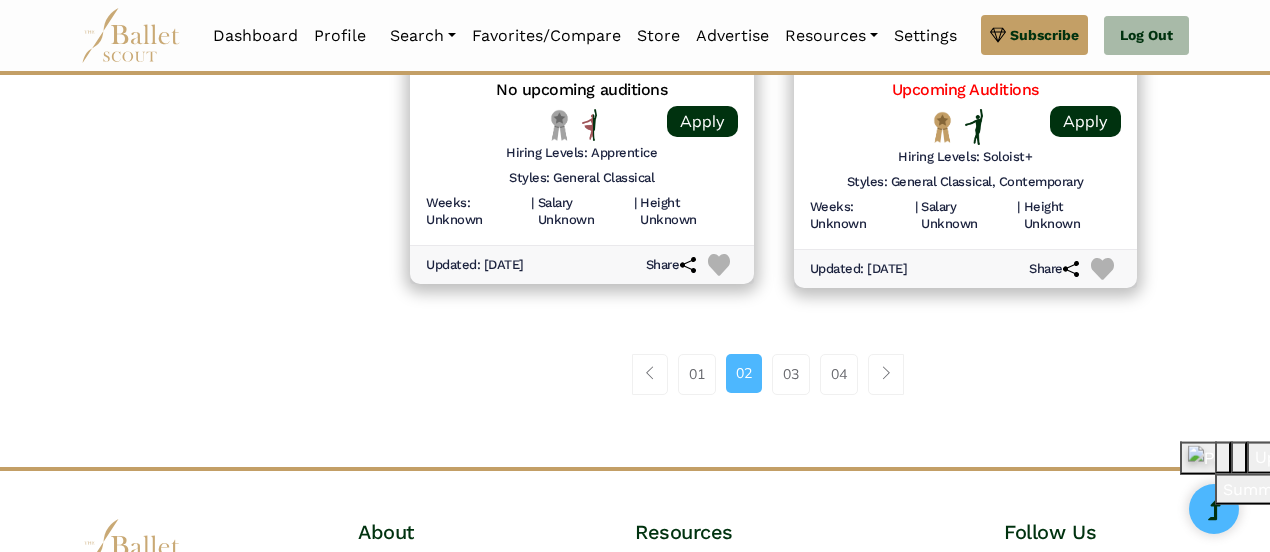 scroll, scrollTop: 2920, scrollLeft: 0, axis: vertical 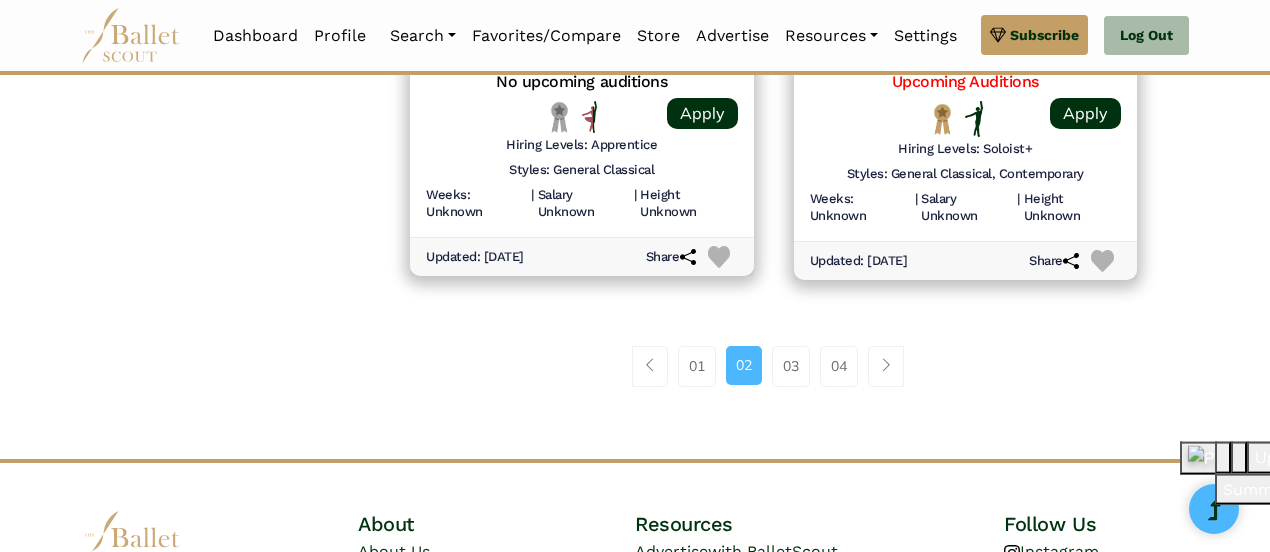 click on "03" at bounding box center [791, 366] 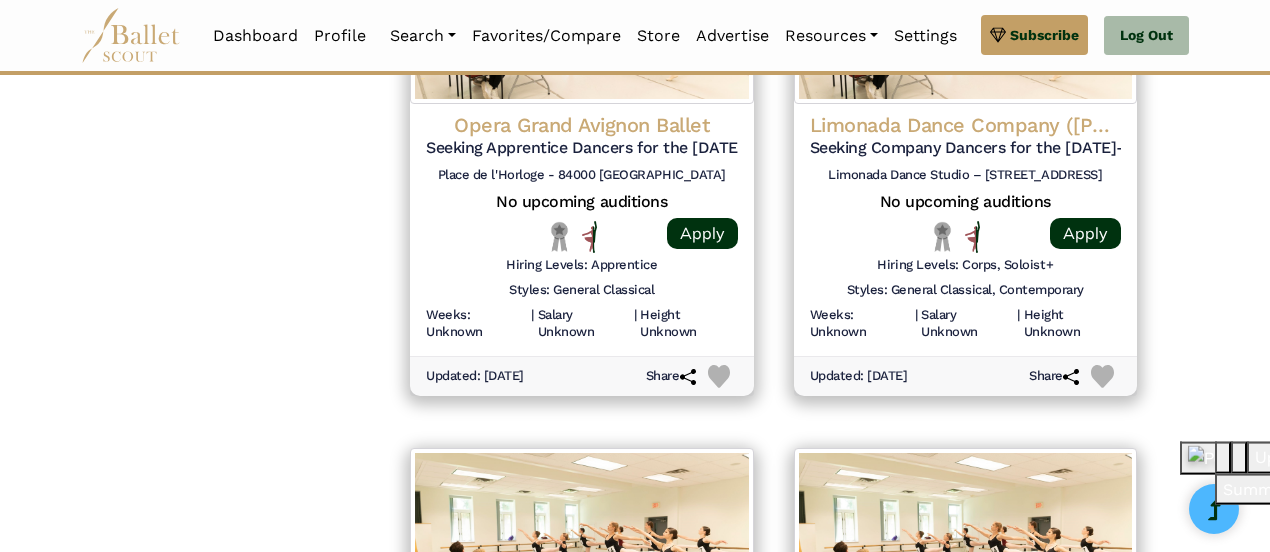 scroll, scrollTop: 2226, scrollLeft: 0, axis: vertical 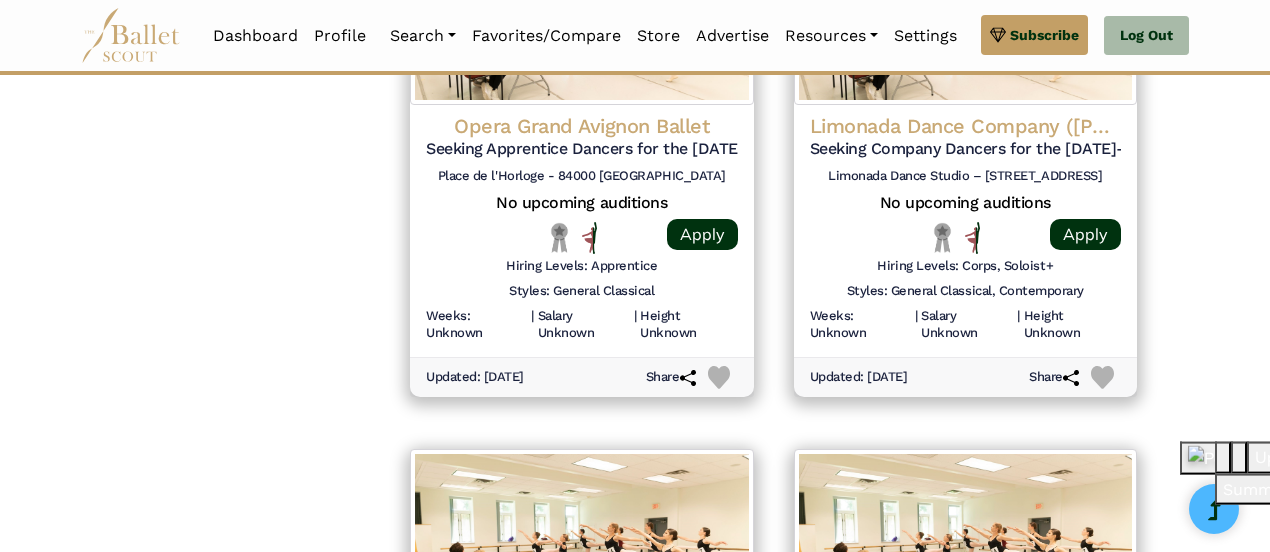 click on "Salary Unknown" at bounding box center (967, 325) 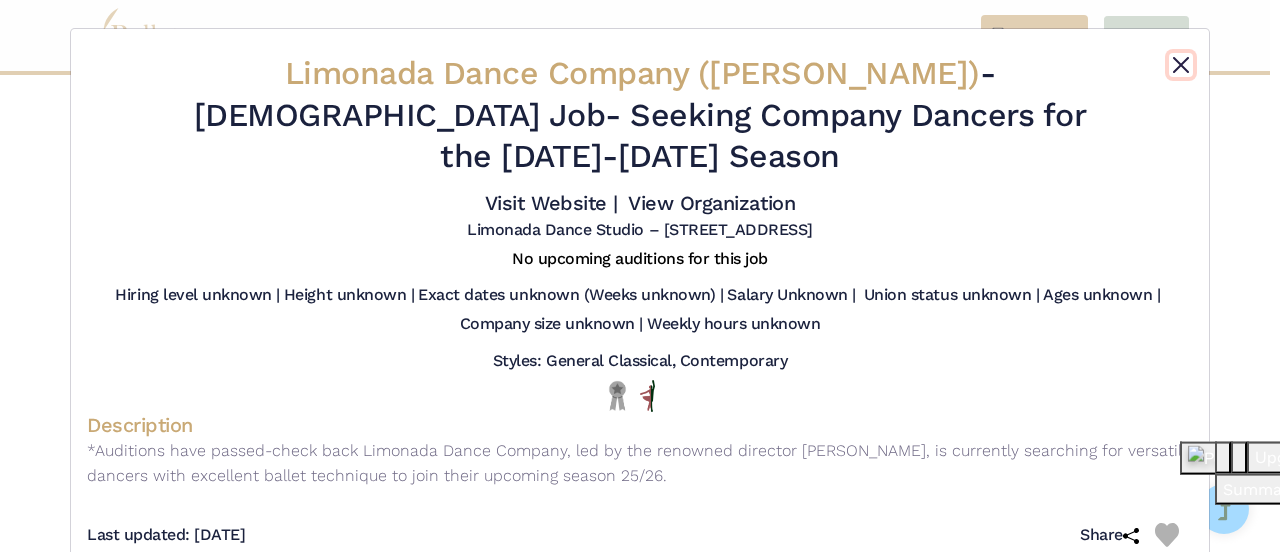 click at bounding box center (1181, 65) 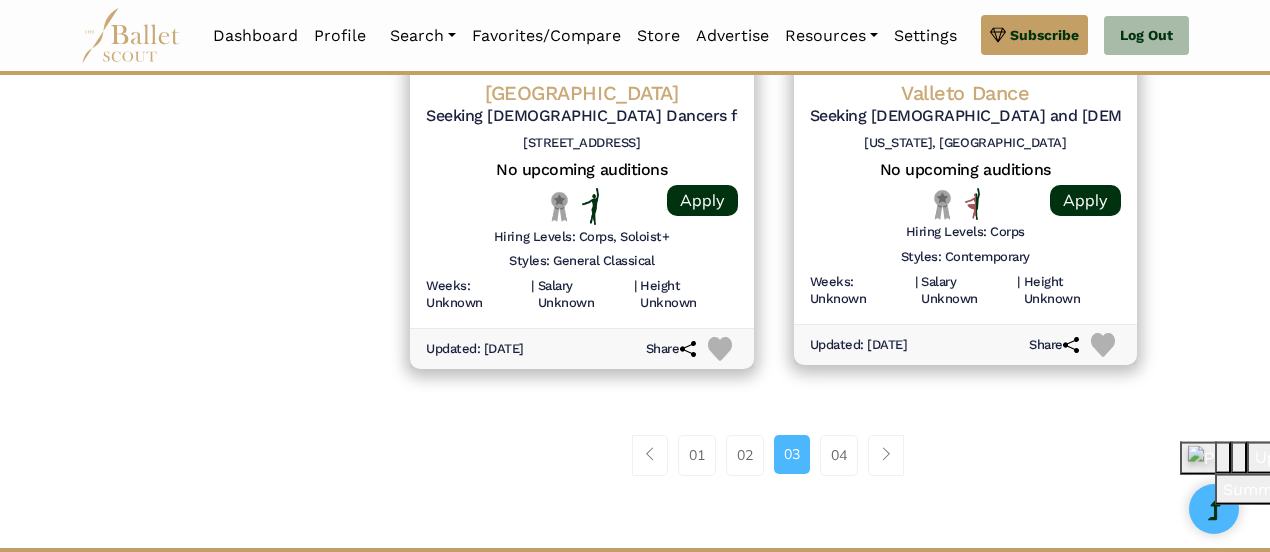 click at bounding box center [1071, 345] 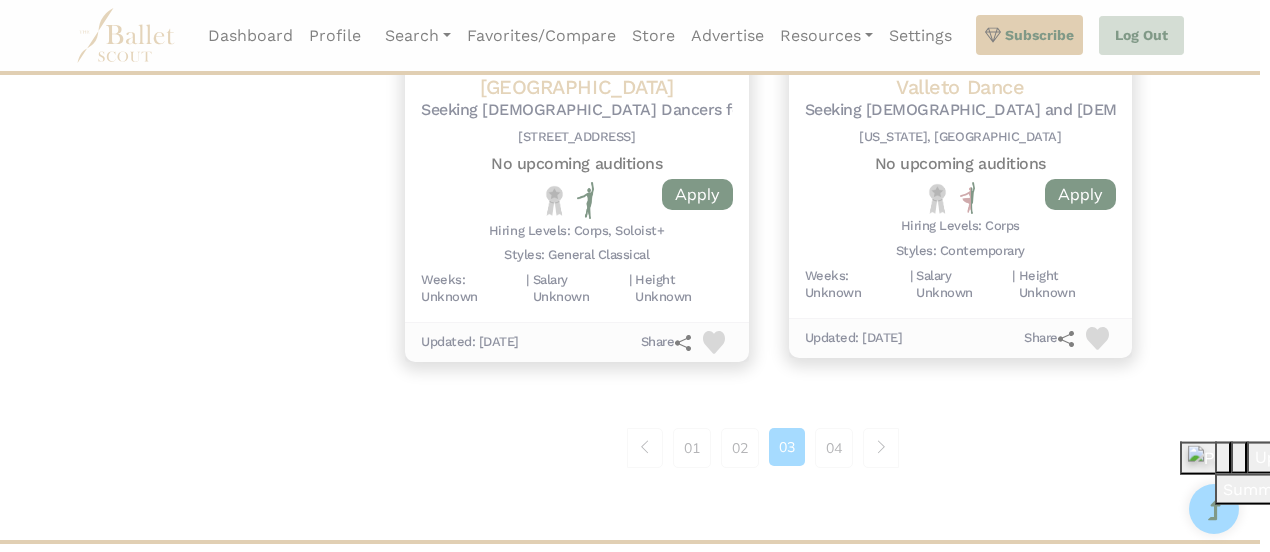scroll, scrollTop: 2786, scrollLeft: 0, axis: vertical 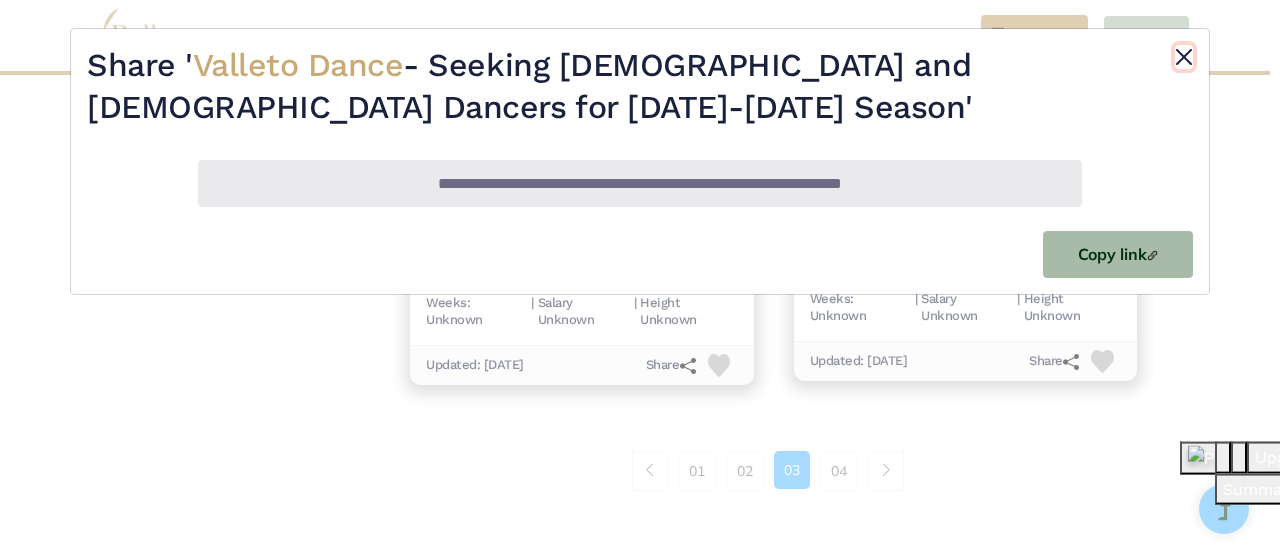click at bounding box center (1184, 57) 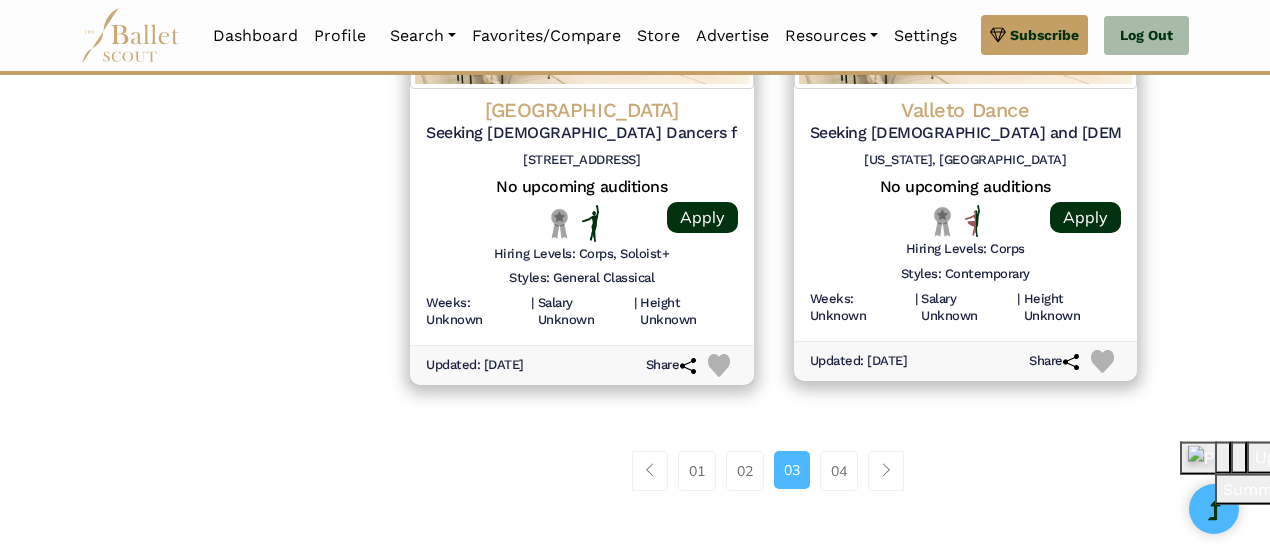 click on "04" at bounding box center [839, 471] 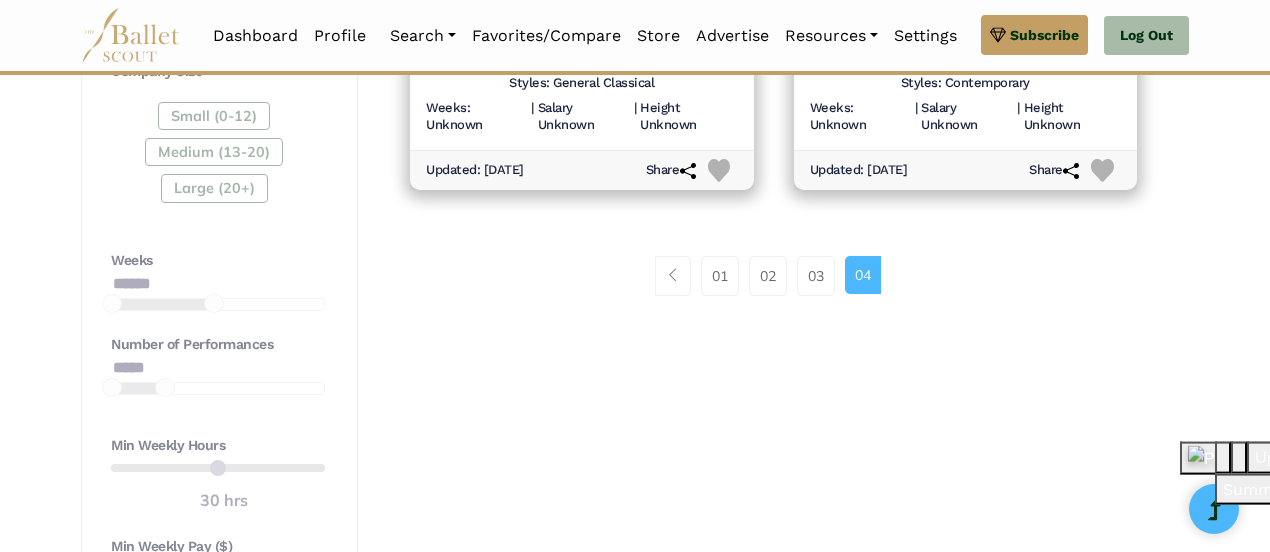 scroll, scrollTop: 1346, scrollLeft: 0, axis: vertical 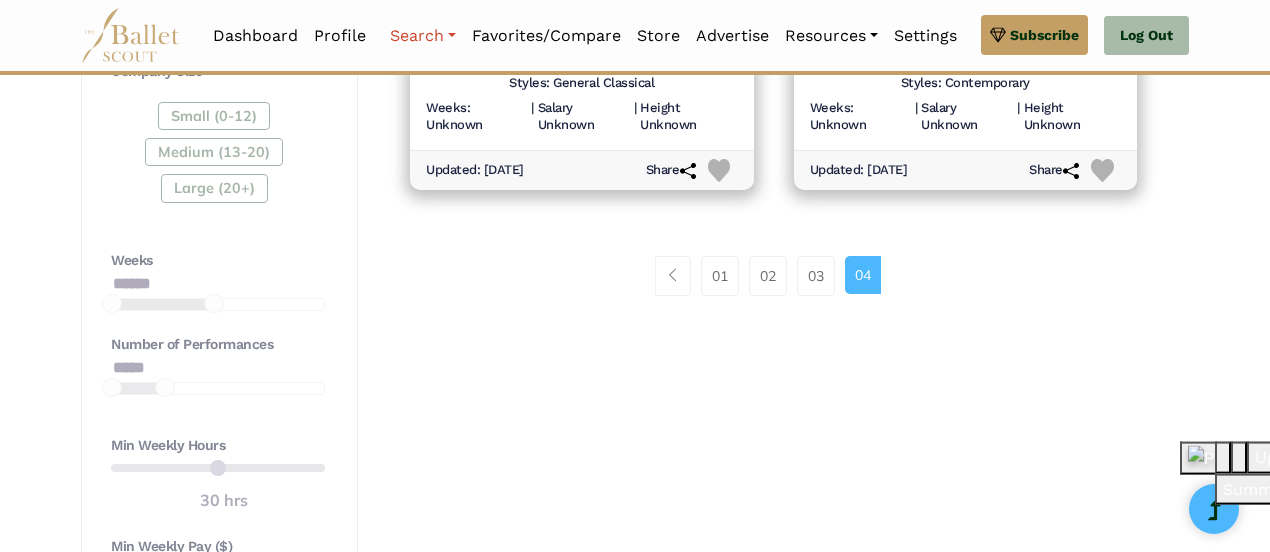 click on "Search" at bounding box center [423, 36] 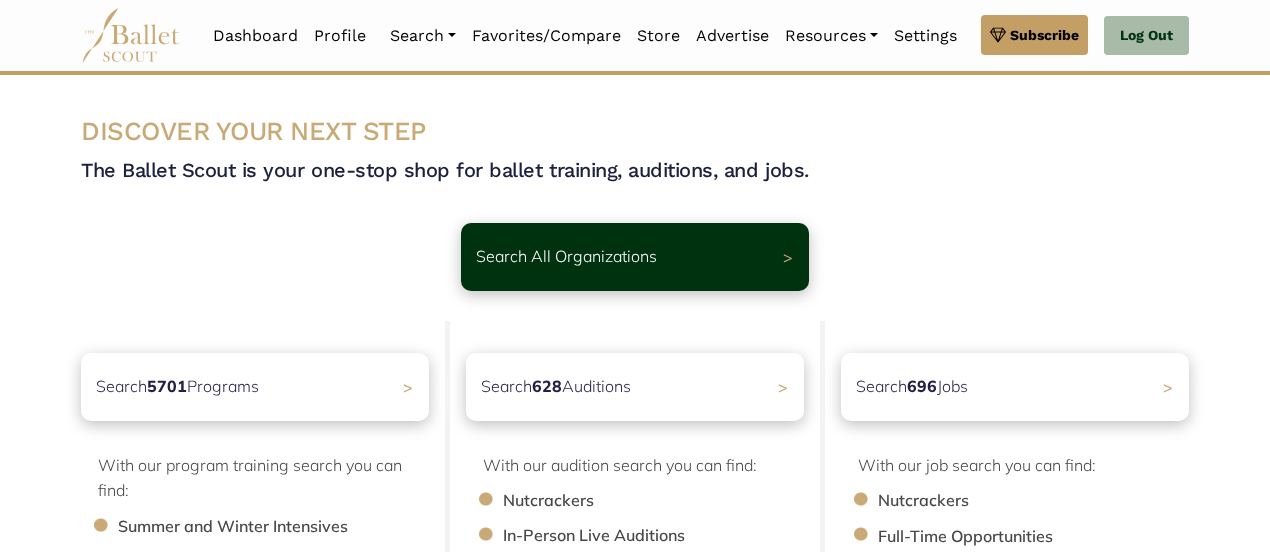 scroll, scrollTop: 0, scrollLeft: 0, axis: both 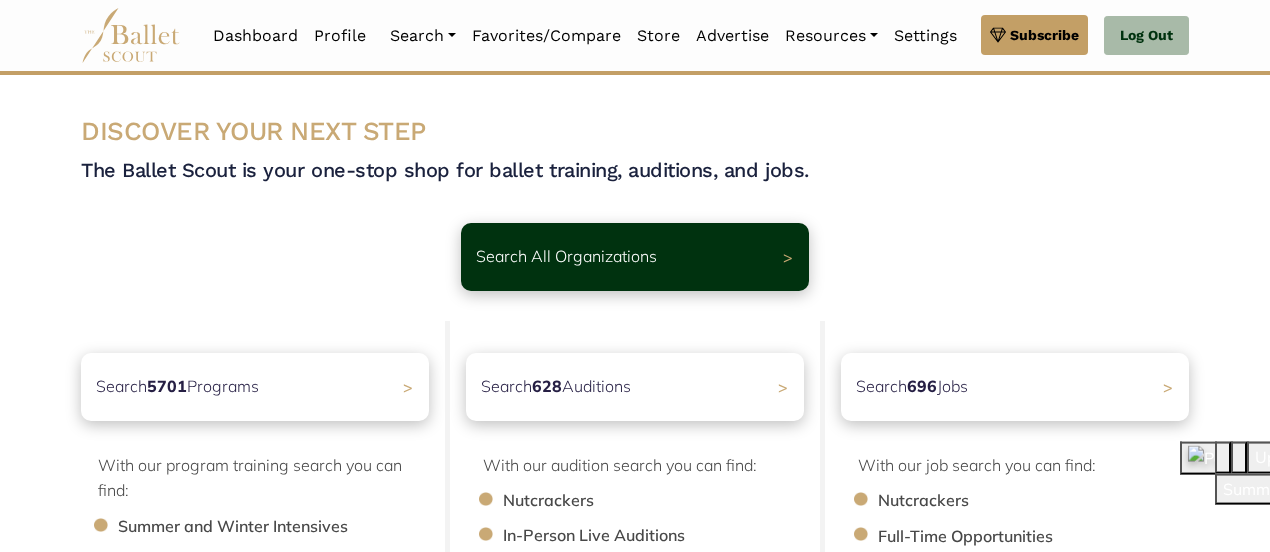 click on "Search  628  Auditions >" at bounding box center (635, 387) 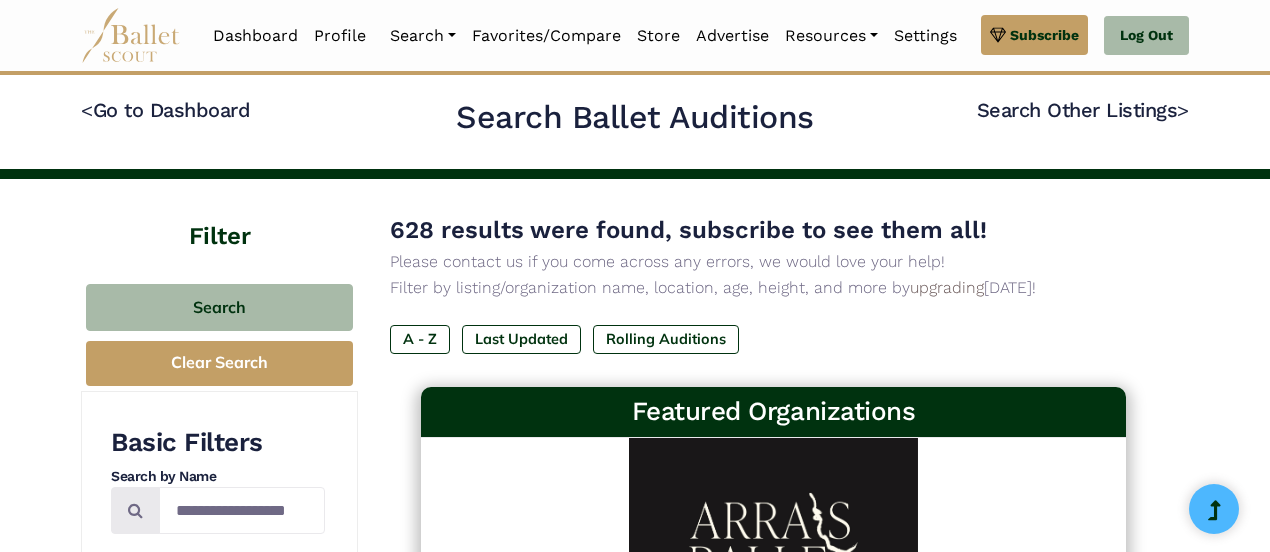 scroll, scrollTop: 0, scrollLeft: 0, axis: both 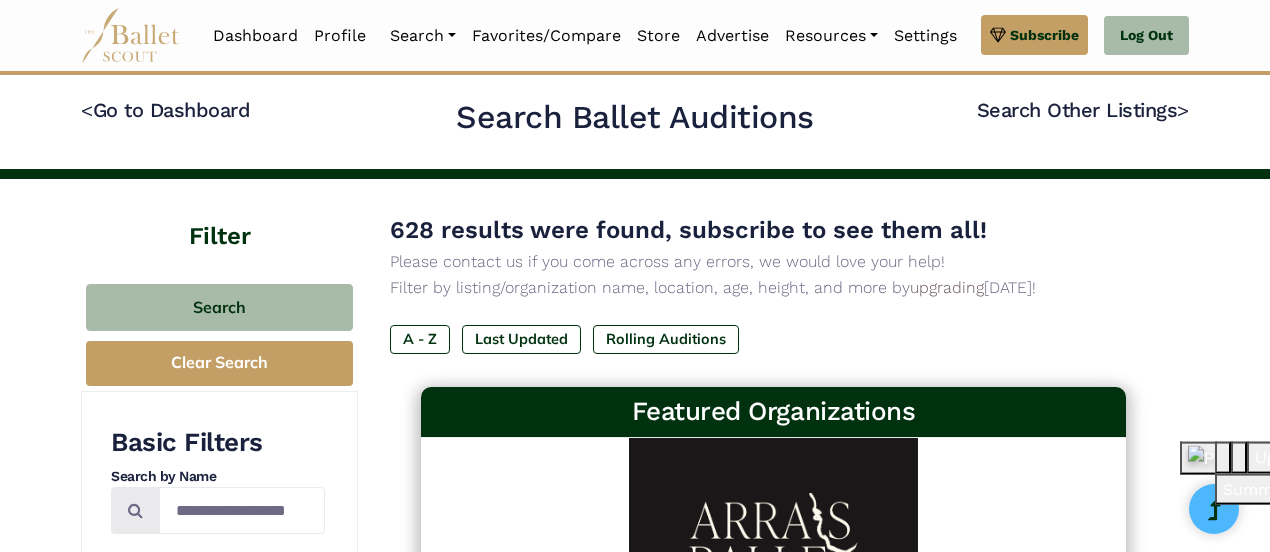 click on "Last Updated" at bounding box center (521, 339) 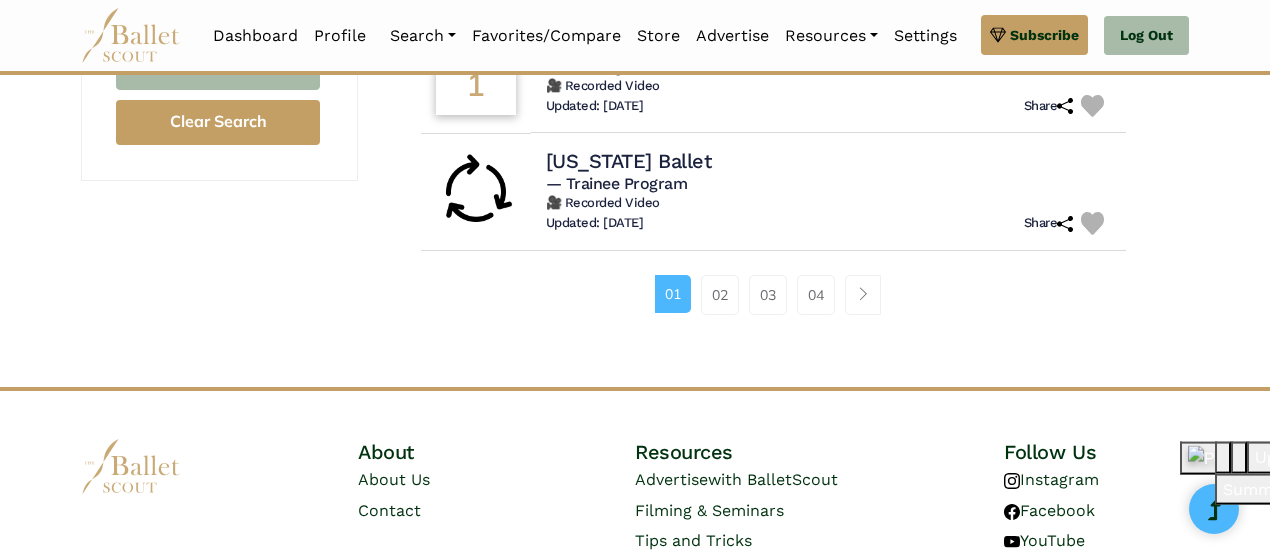 scroll, scrollTop: 1476, scrollLeft: 0, axis: vertical 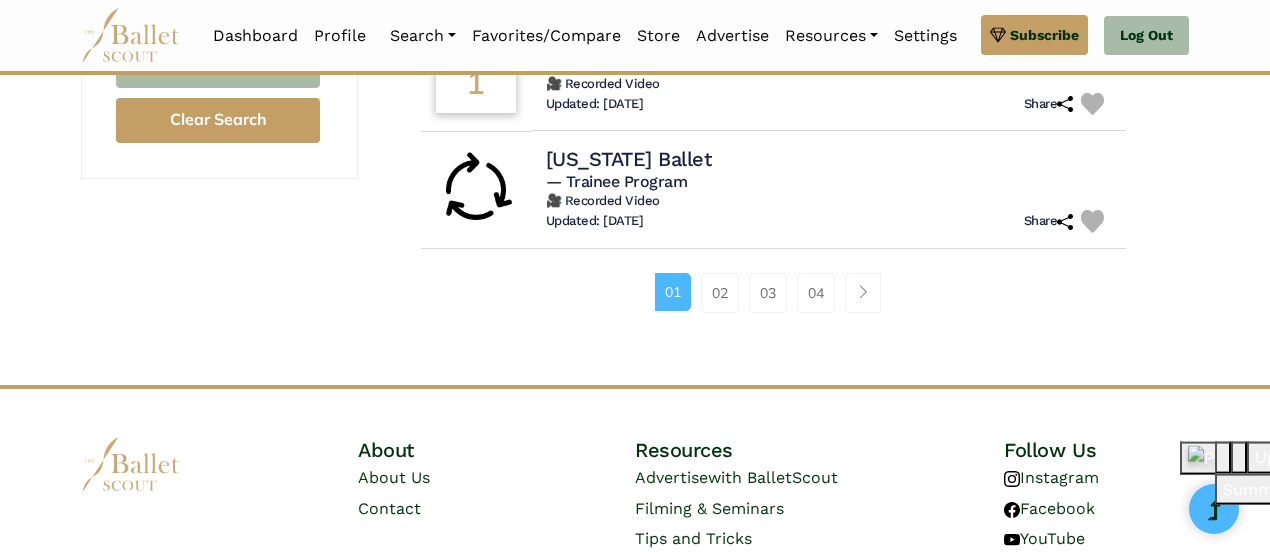 click on "02" at bounding box center (720, 293) 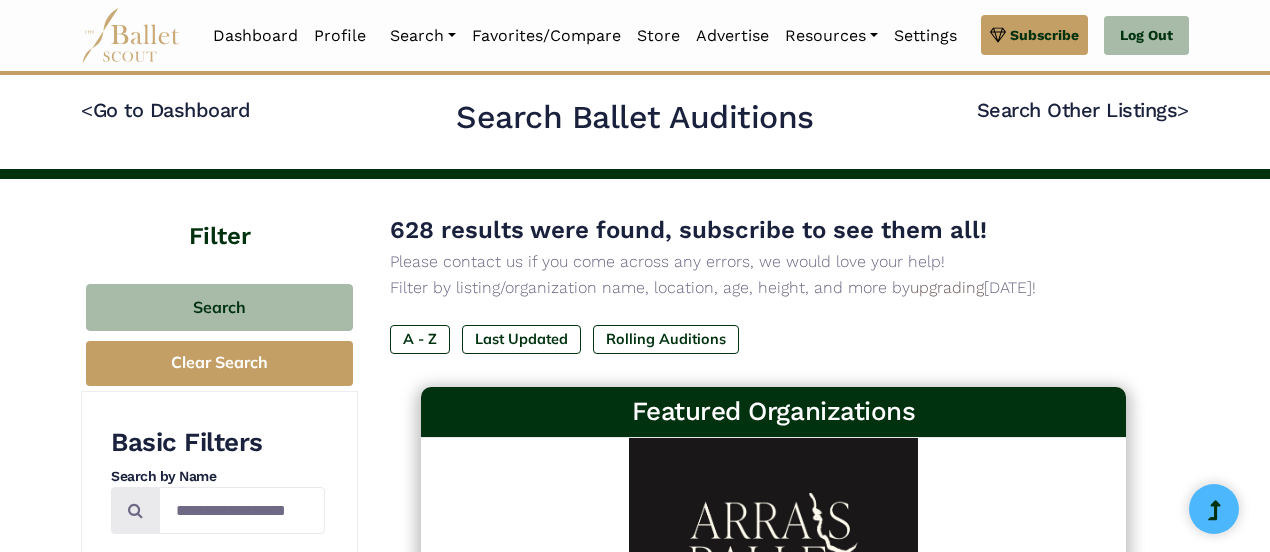 scroll, scrollTop: 0, scrollLeft: 0, axis: both 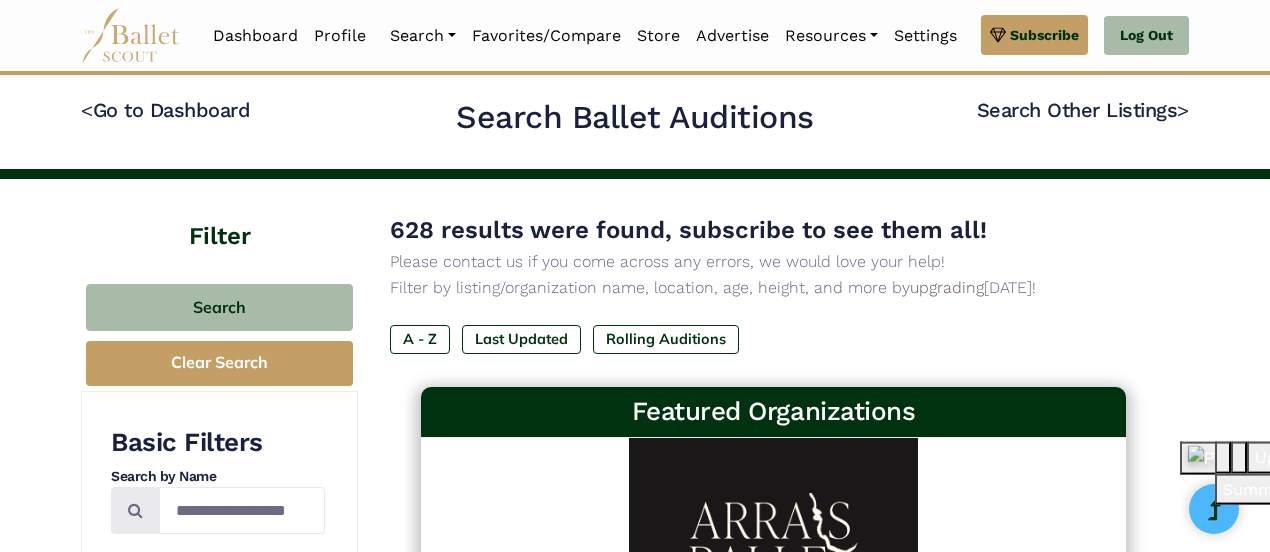 click on "Arrais Ballet" at bounding box center [774, 473] 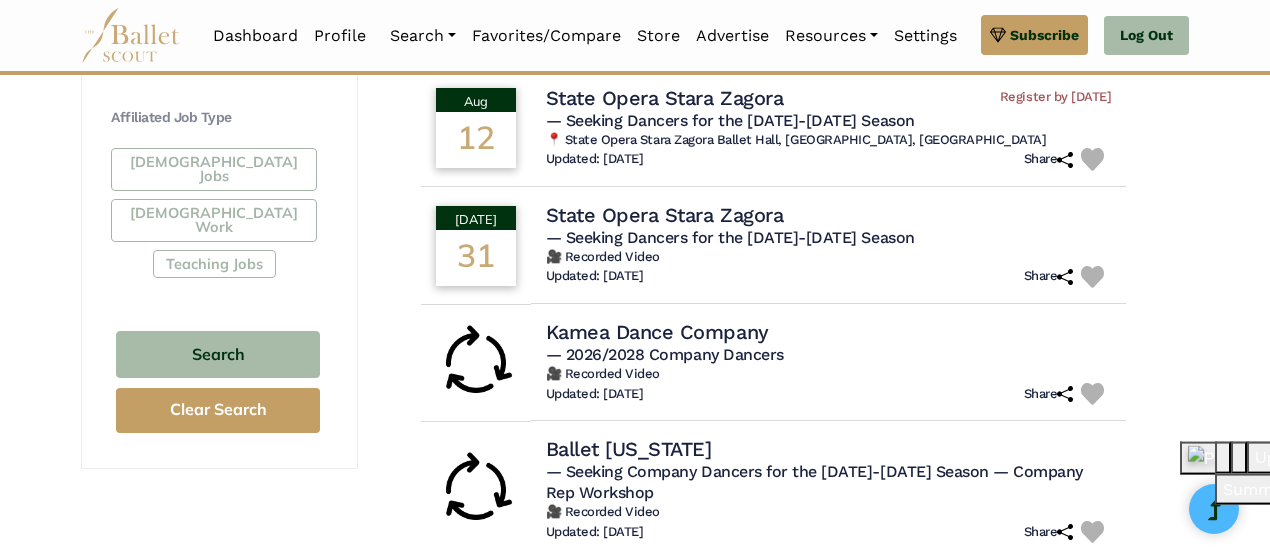 scroll, scrollTop: 1211, scrollLeft: 0, axis: vertical 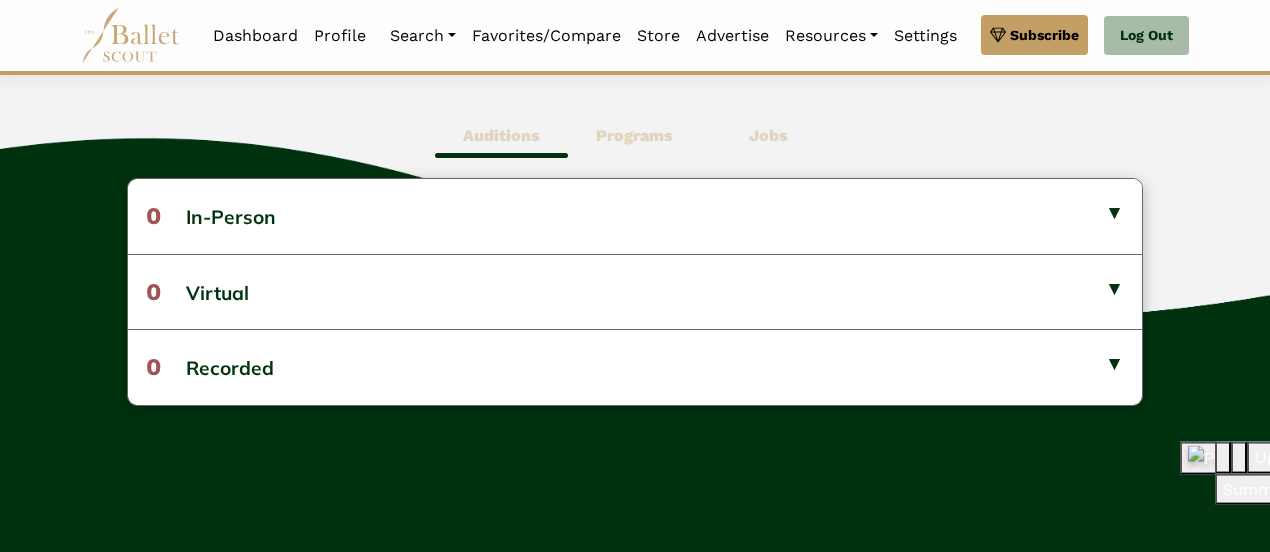 click on "Jobs" at bounding box center [768, 135] 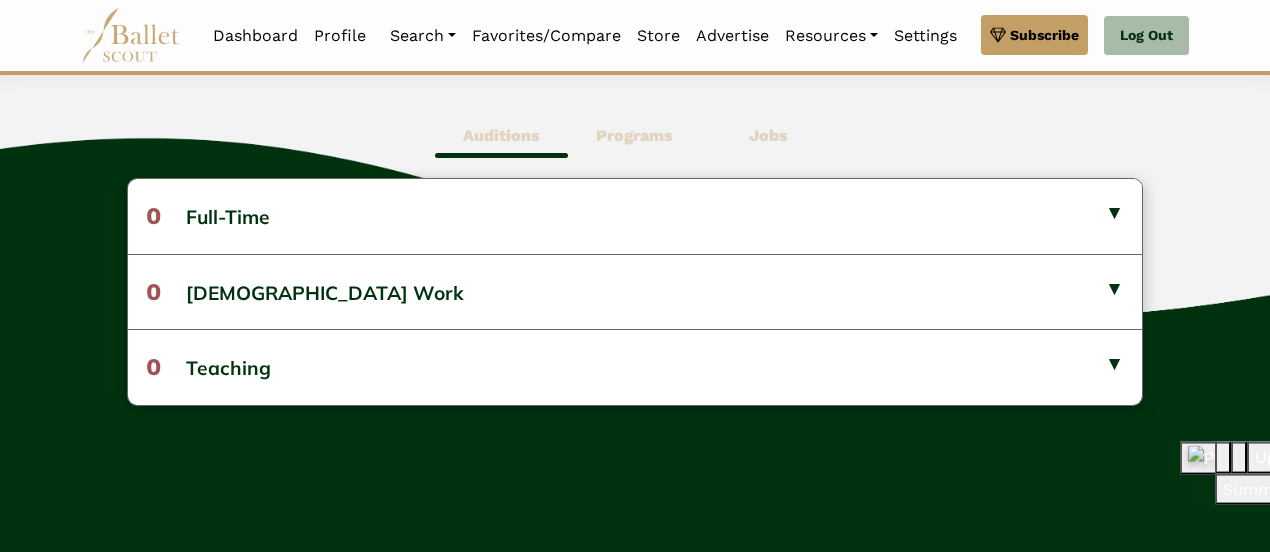 click on "Programs" at bounding box center [634, 135] 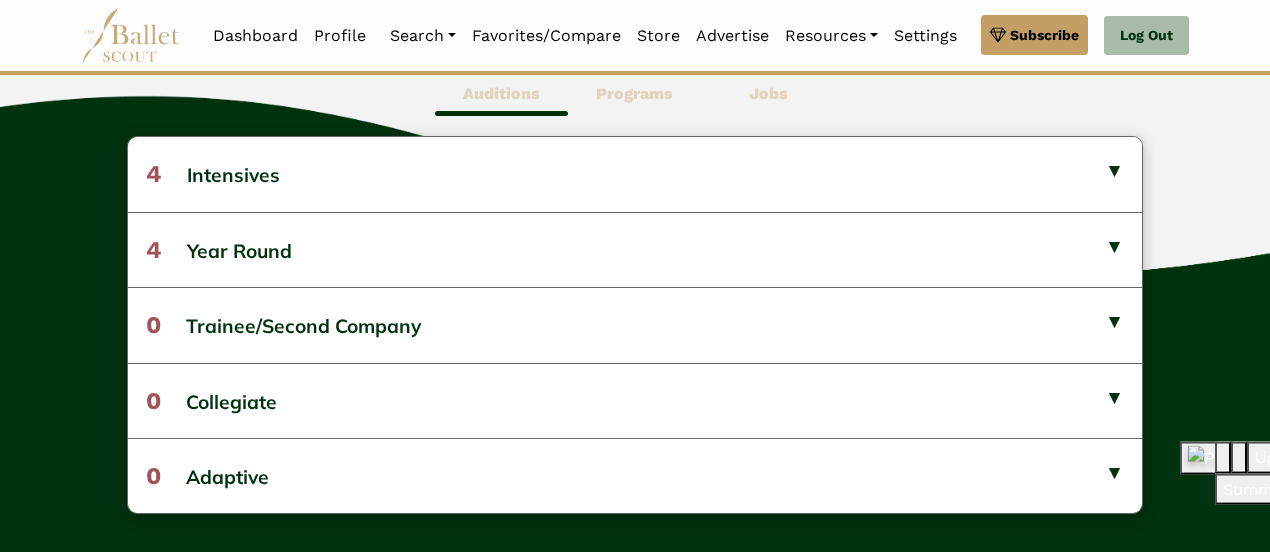 scroll, scrollTop: 612, scrollLeft: 0, axis: vertical 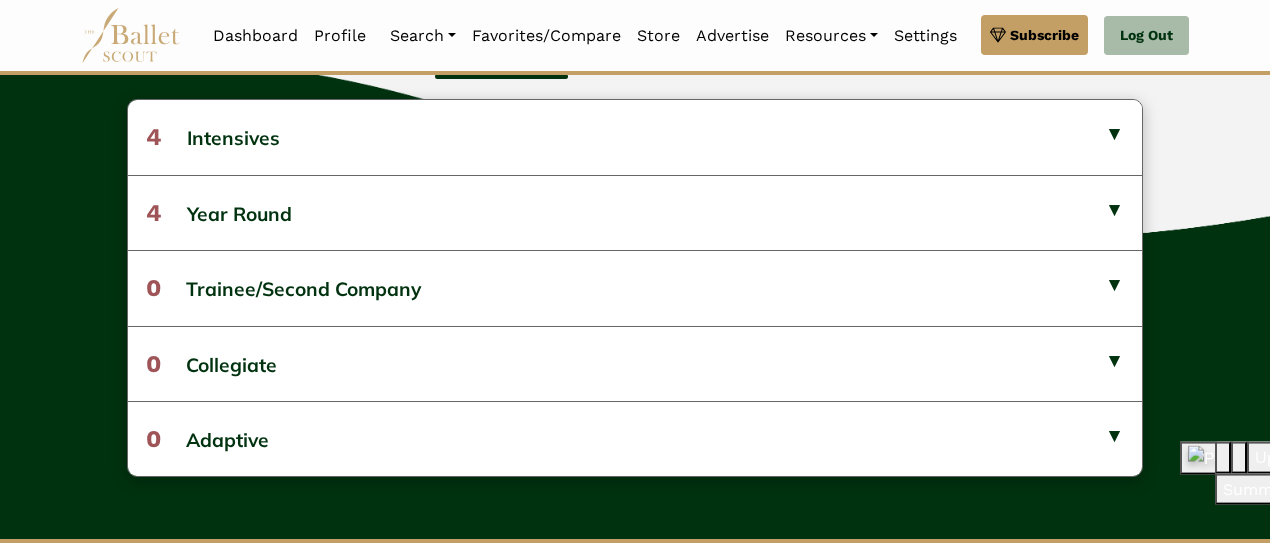 click on "4   Year Round" at bounding box center (635, 212) 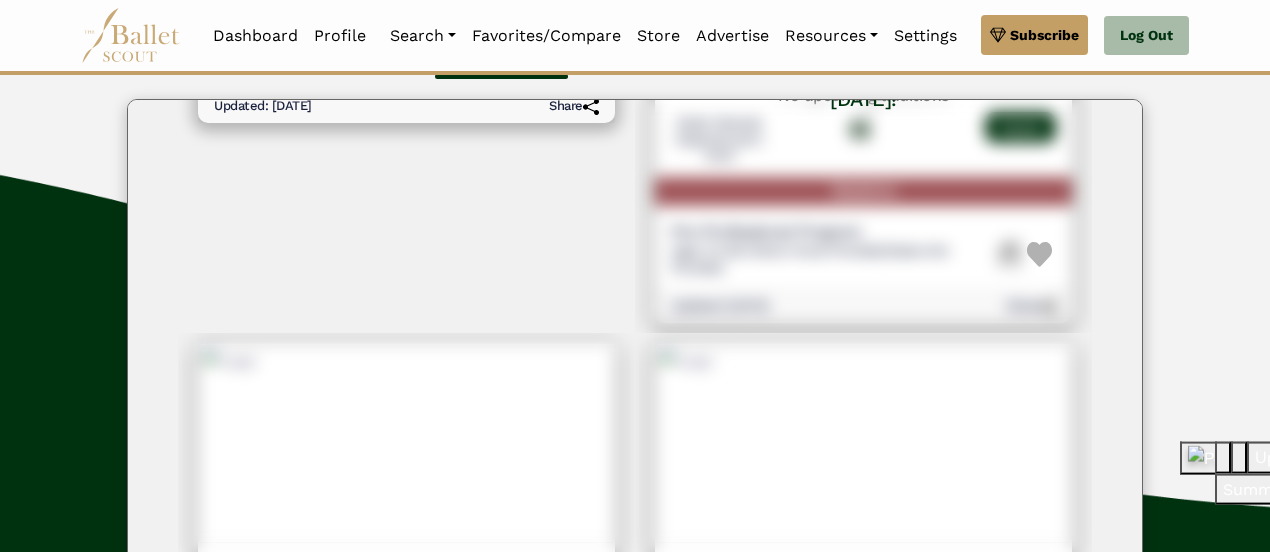 scroll, scrollTop: 465, scrollLeft: 0, axis: vertical 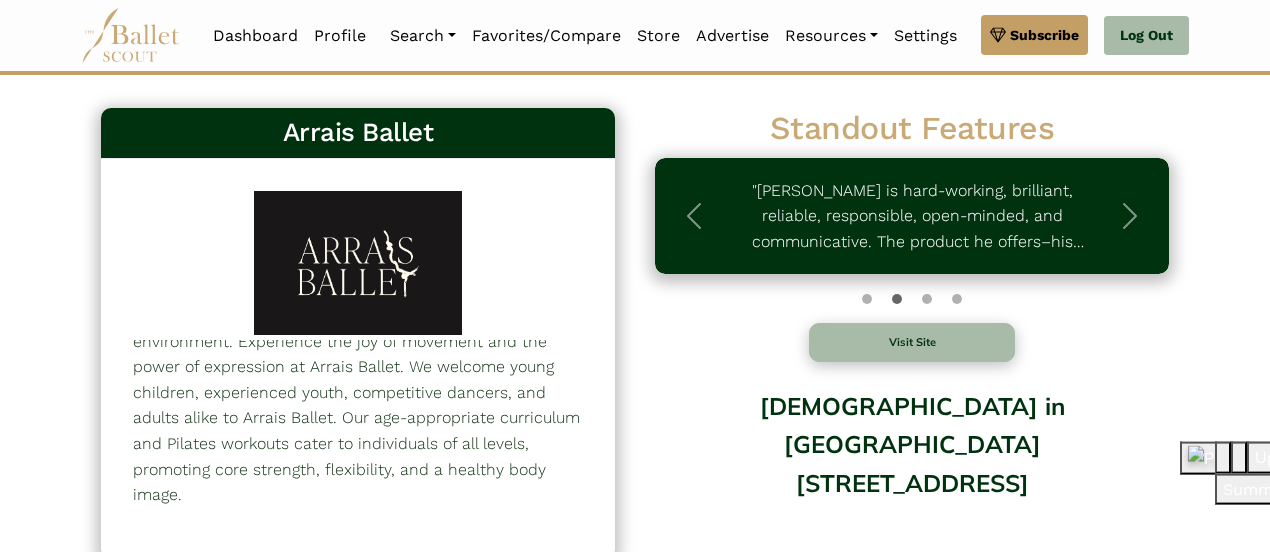 click on "Search" at bounding box center (423, 36) 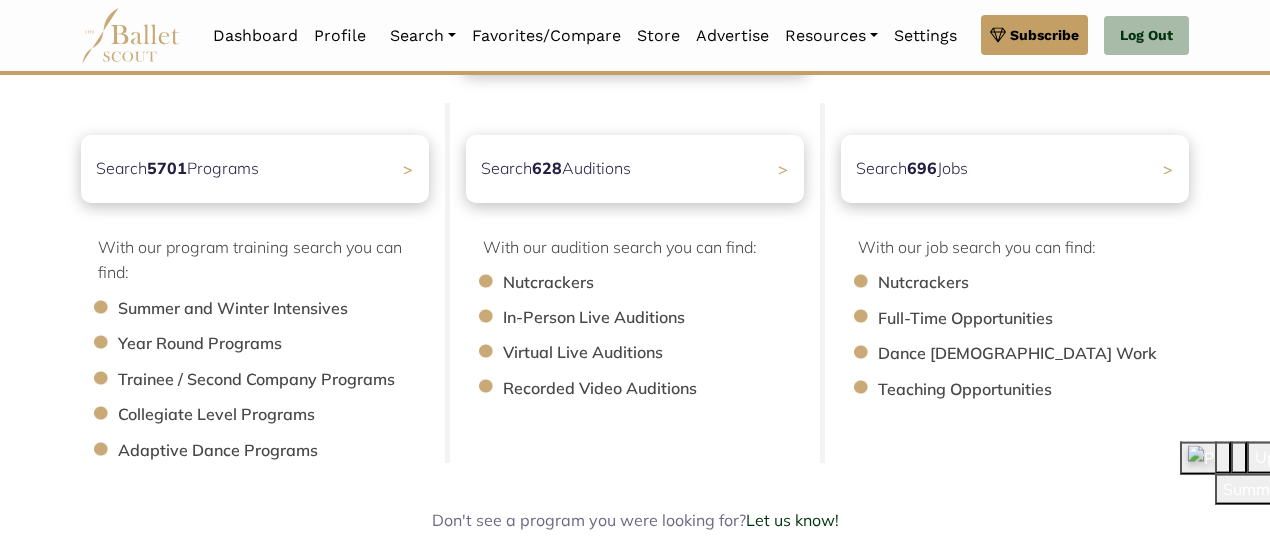 scroll, scrollTop: 222, scrollLeft: 0, axis: vertical 